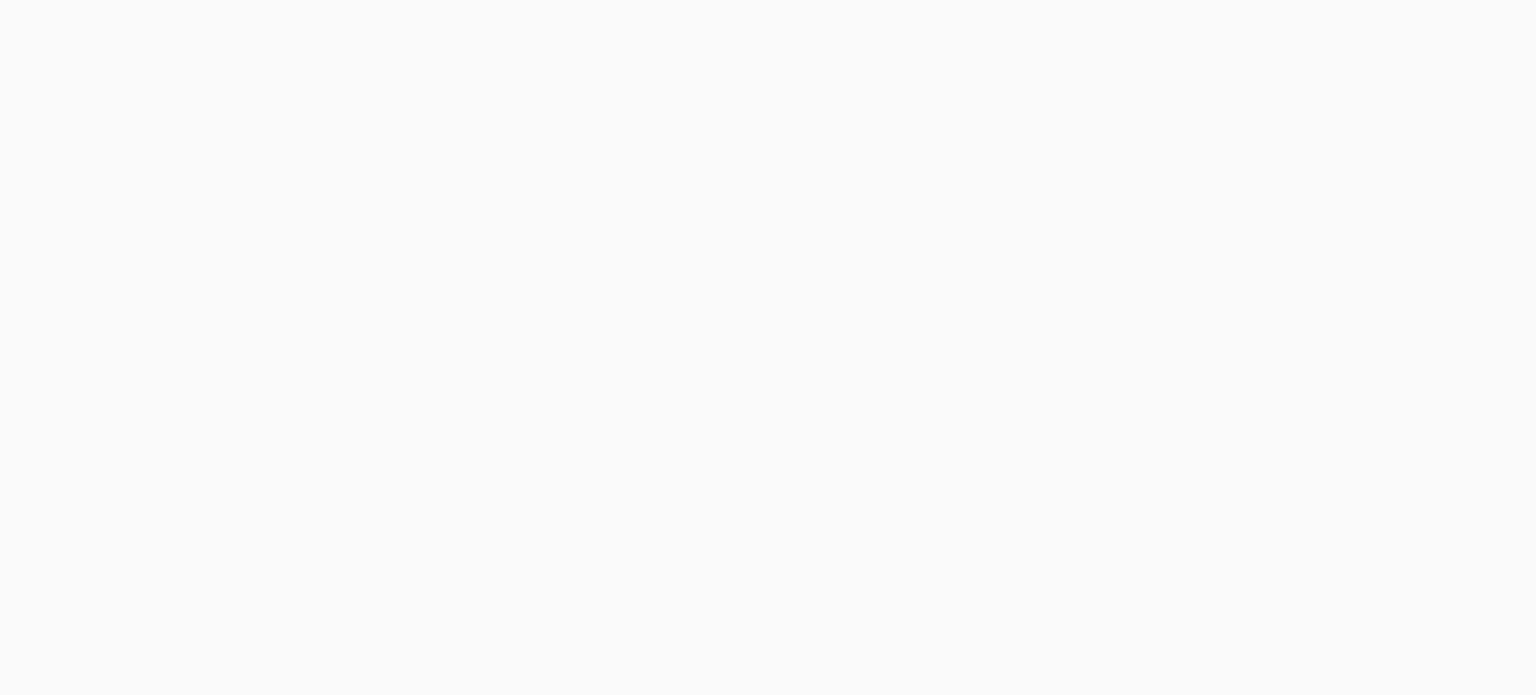 scroll, scrollTop: 0, scrollLeft: 0, axis: both 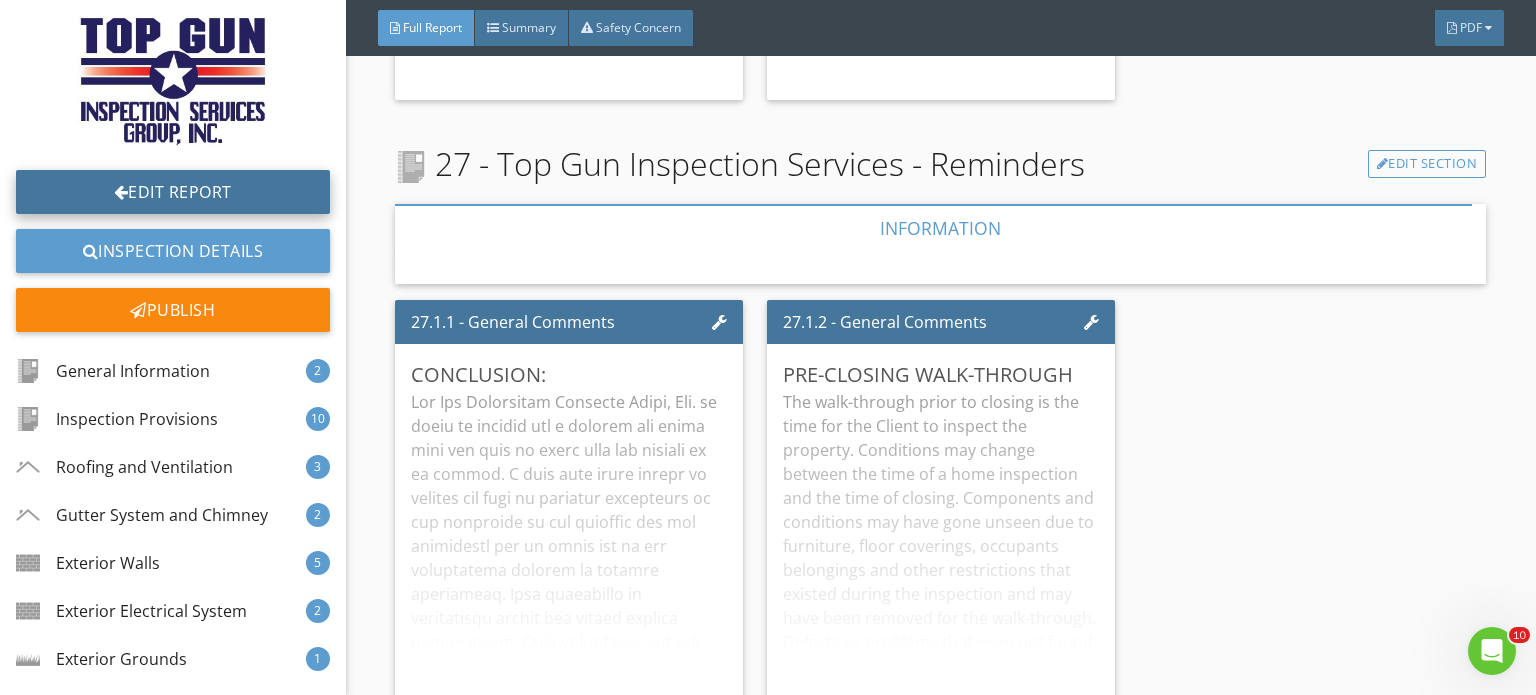 click on "Edit Report" at bounding box center (173, 192) 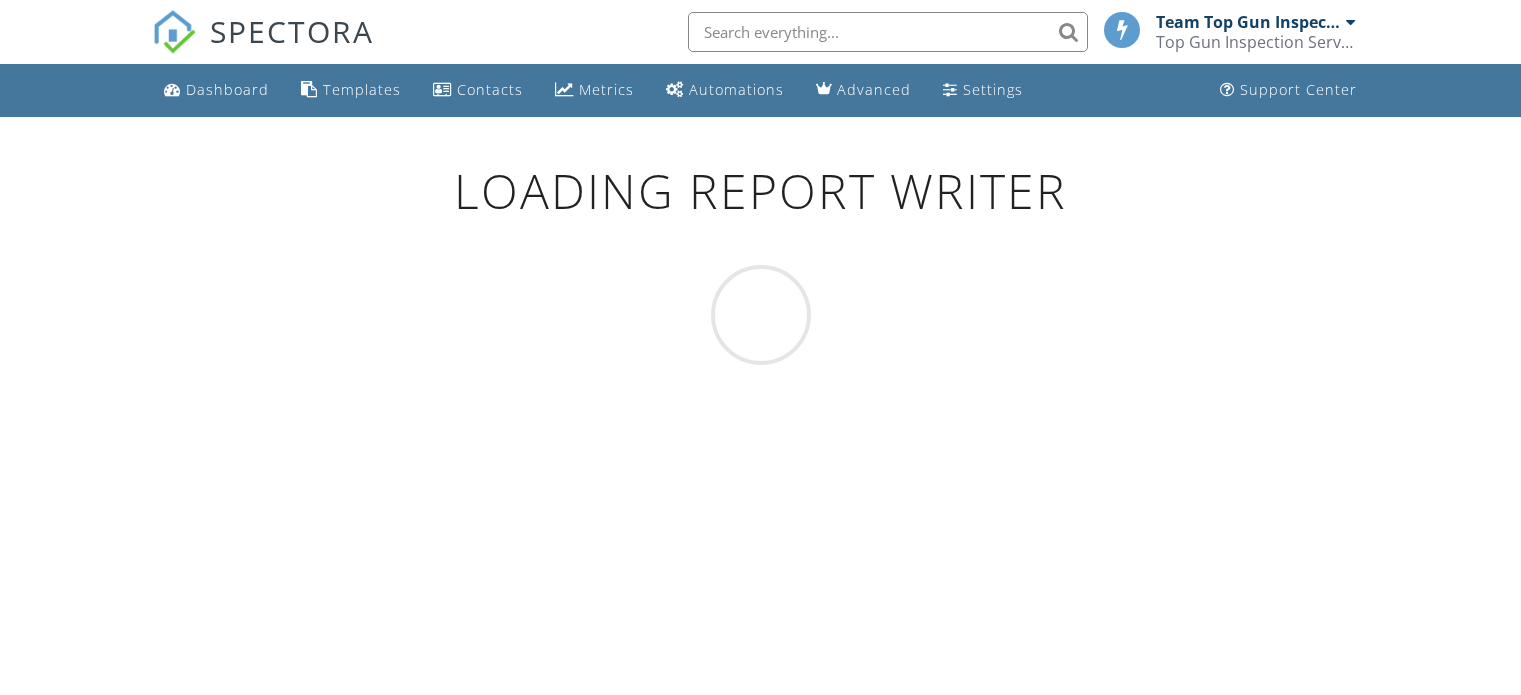scroll, scrollTop: 0, scrollLeft: 0, axis: both 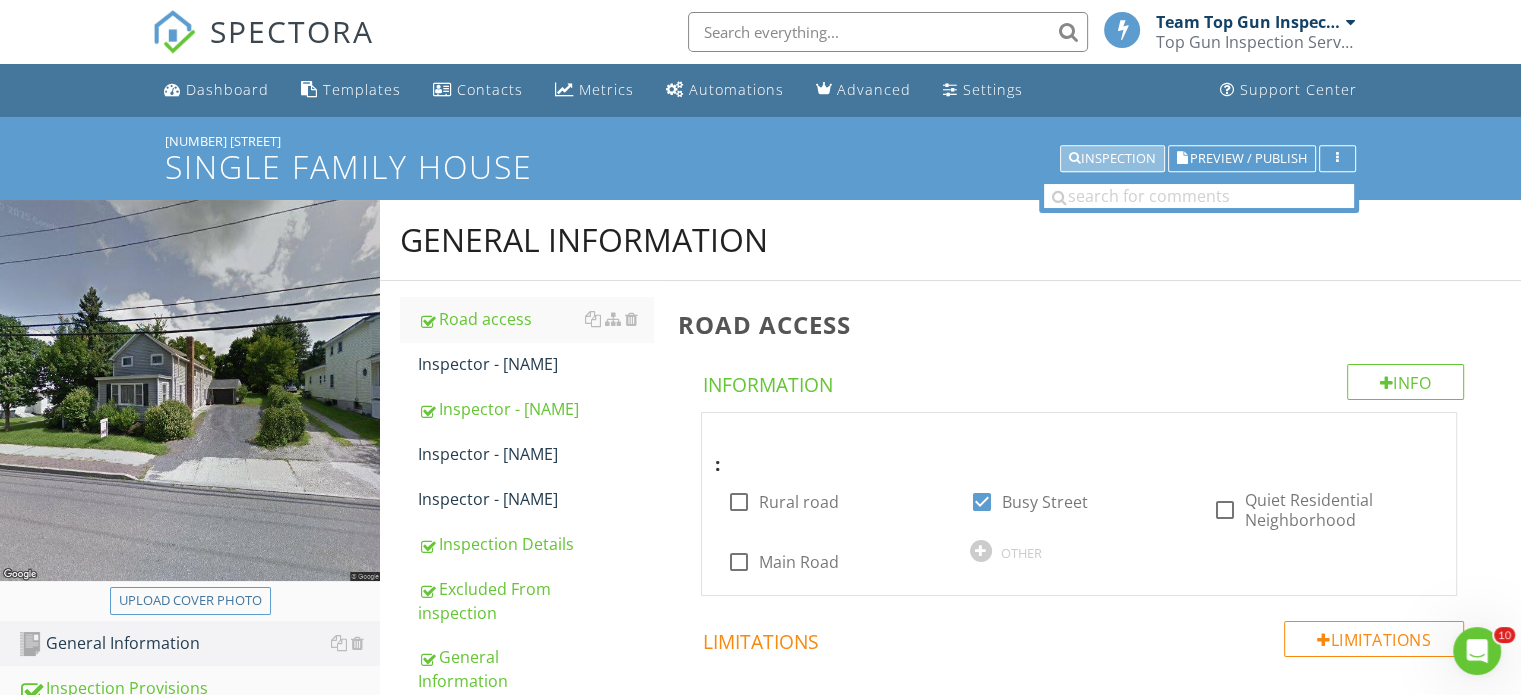 click on "Inspection" at bounding box center (1112, 159) 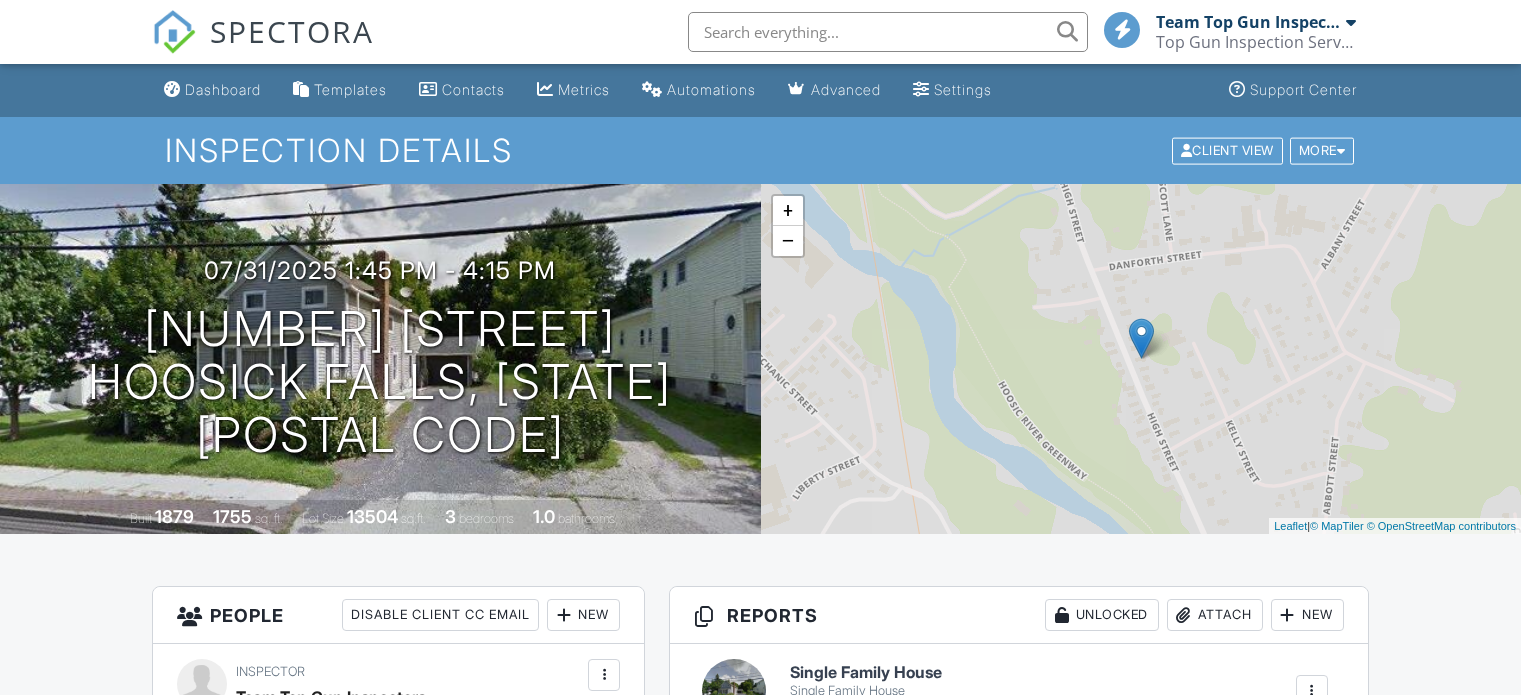 scroll, scrollTop: 500, scrollLeft: 0, axis: vertical 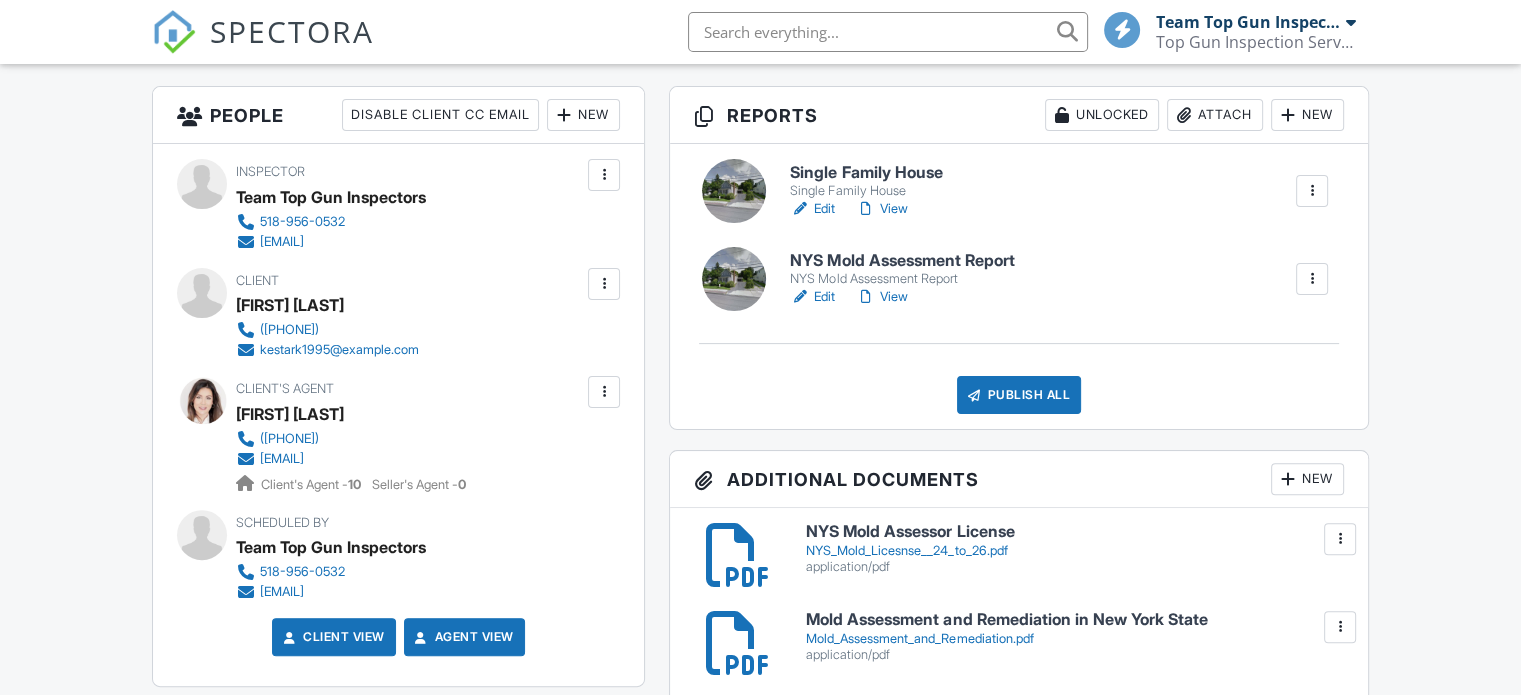 click on "Edit" at bounding box center (812, 297) 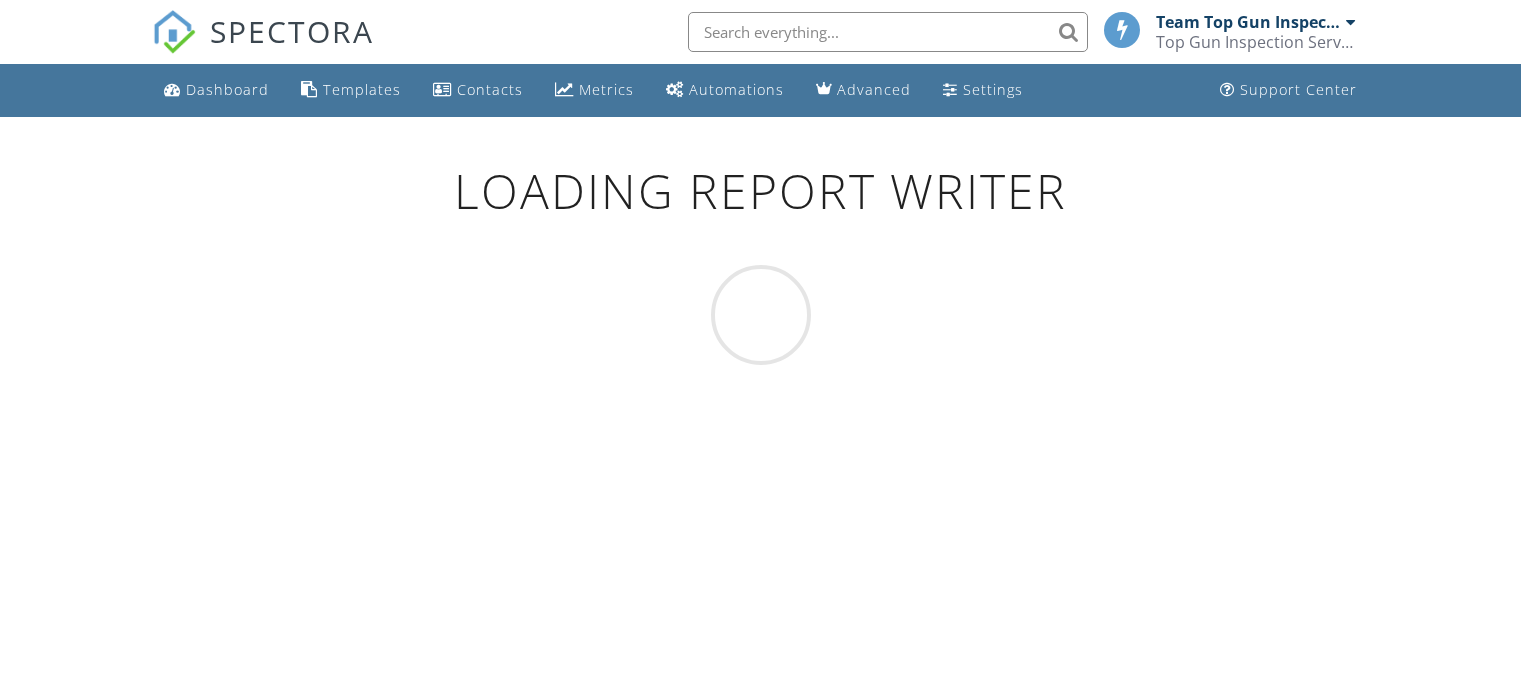 scroll, scrollTop: 0, scrollLeft: 0, axis: both 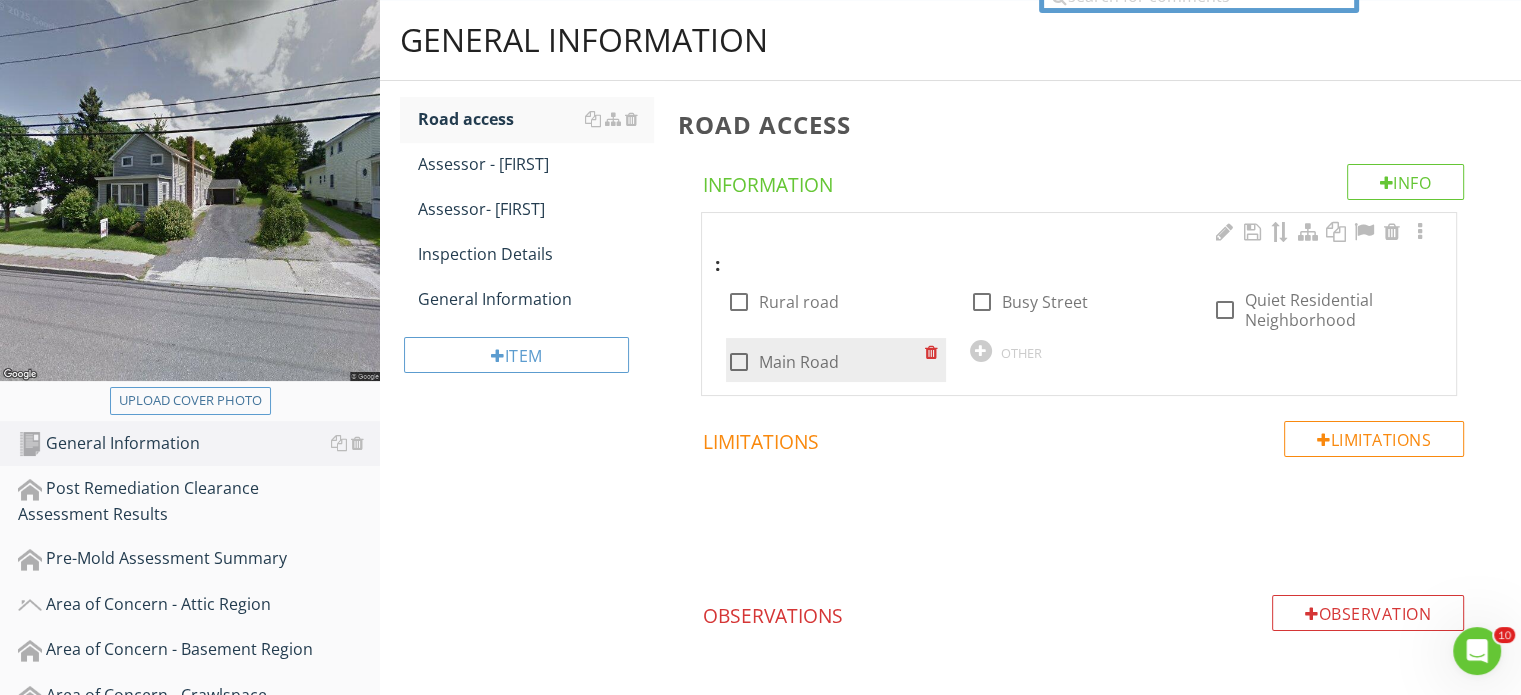 click at bounding box center (738, 362) 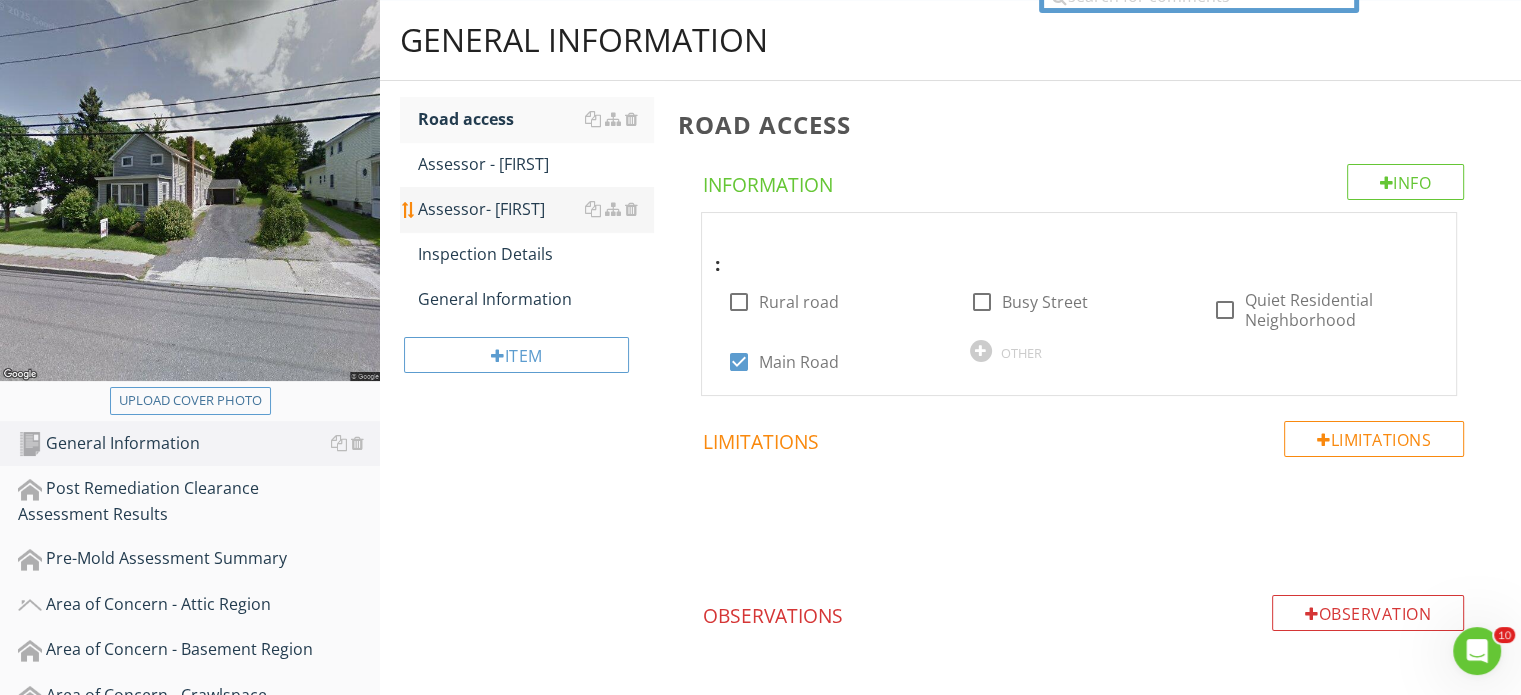 click on "Assessor- Mike" at bounding box center [535, 209] 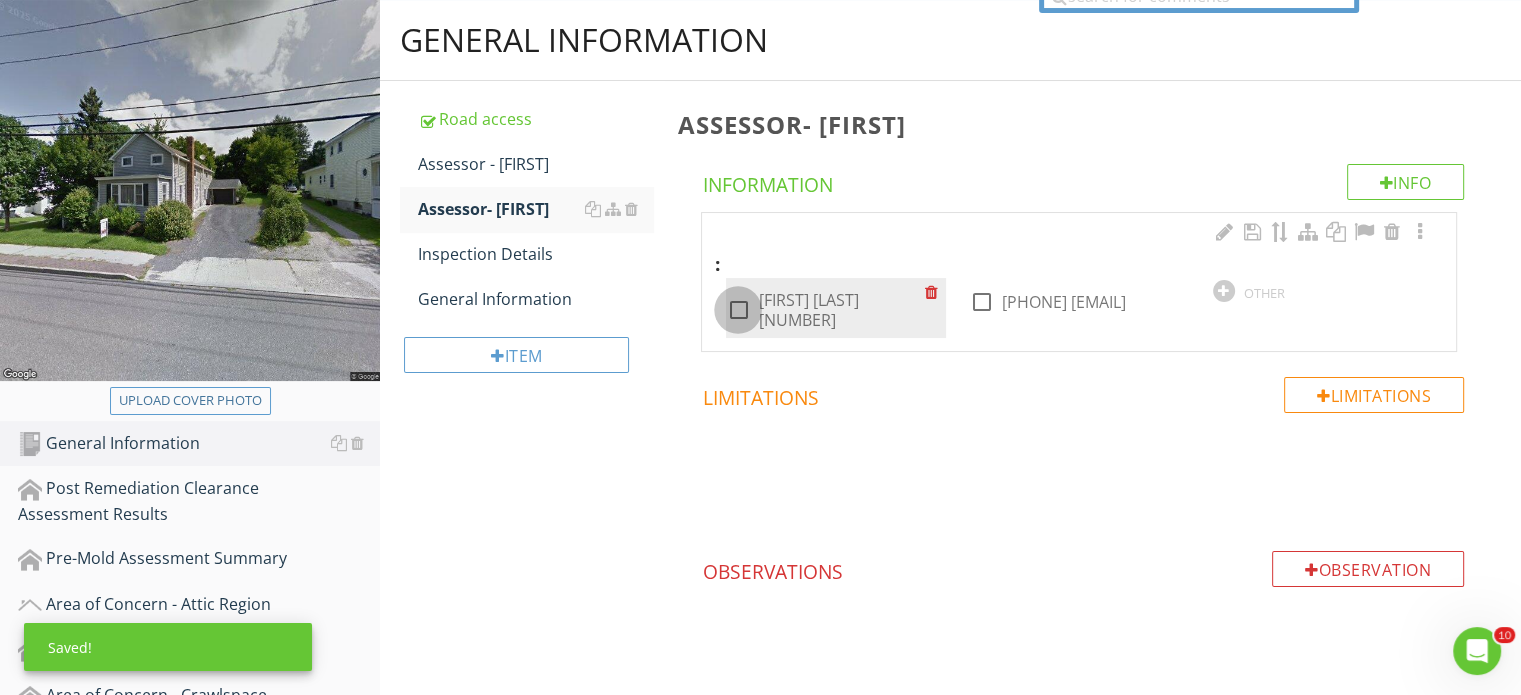 click at bounding box center [738, 310] 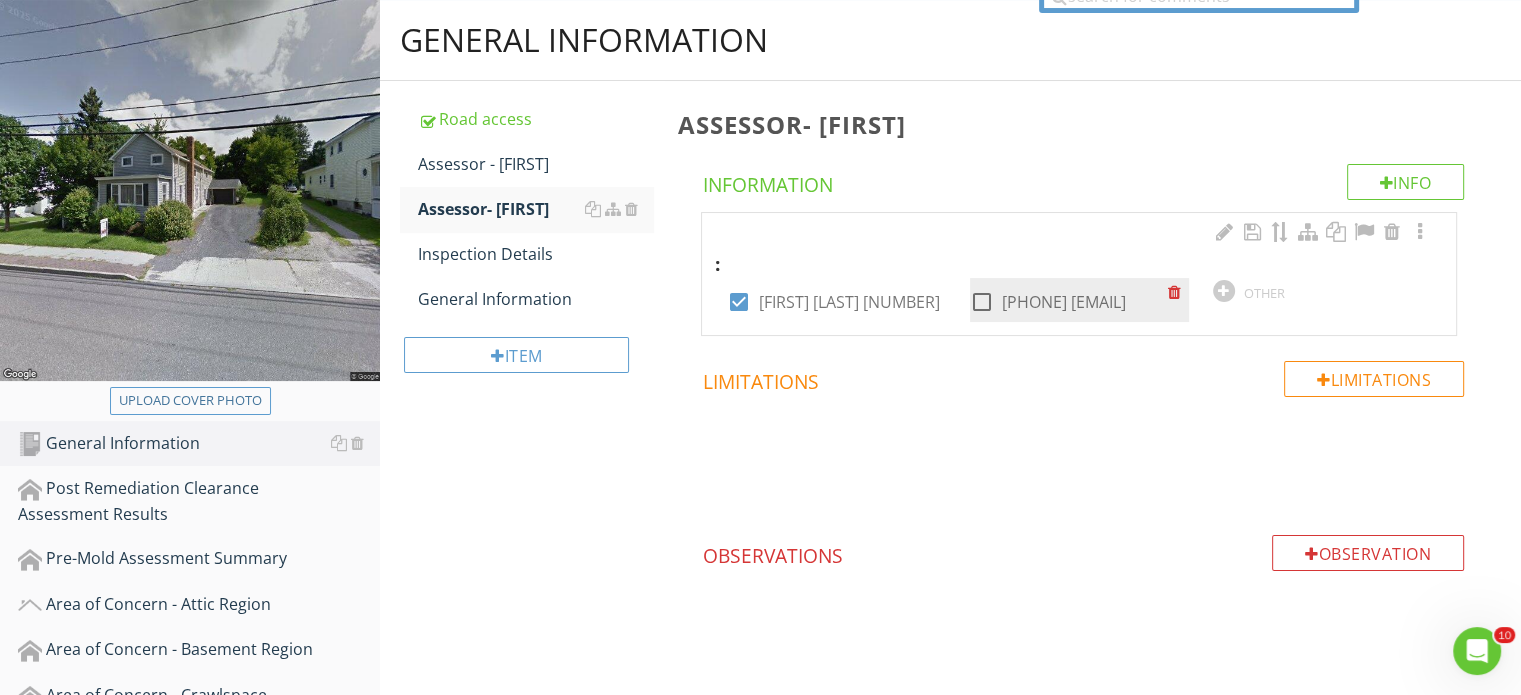 click at bounding box center (982, 302) 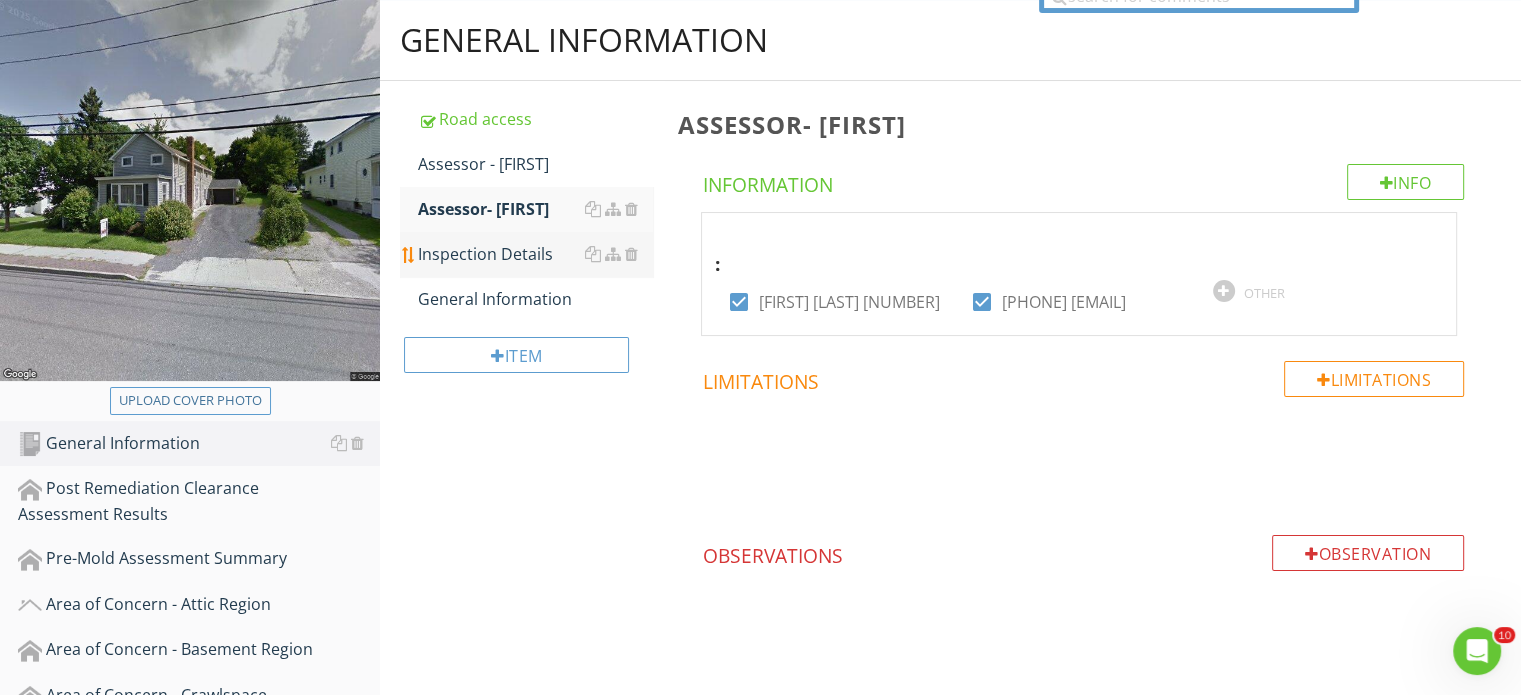 click on "Inspection Details" at bounding box center (535, 254) 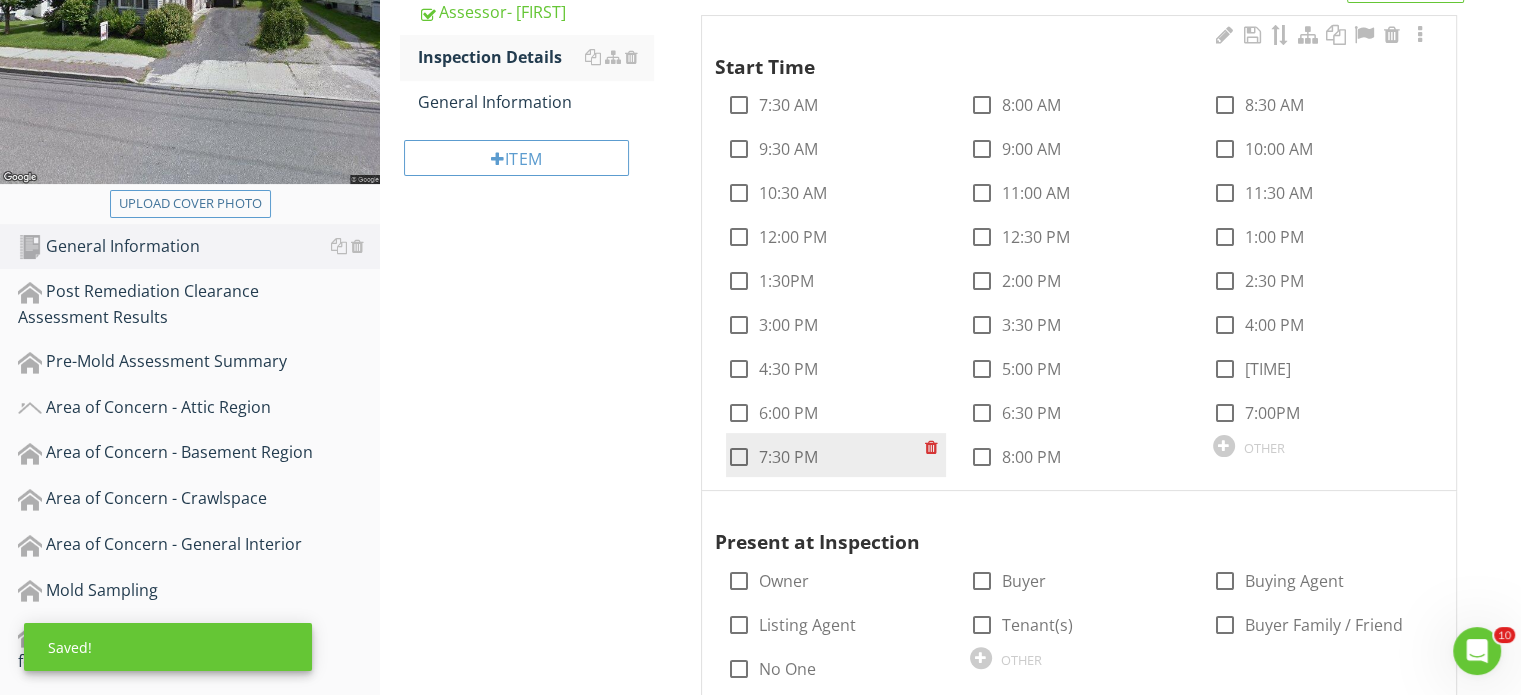 scroll, scrollTop: 400, scrollLeft: 0, axis: vertical 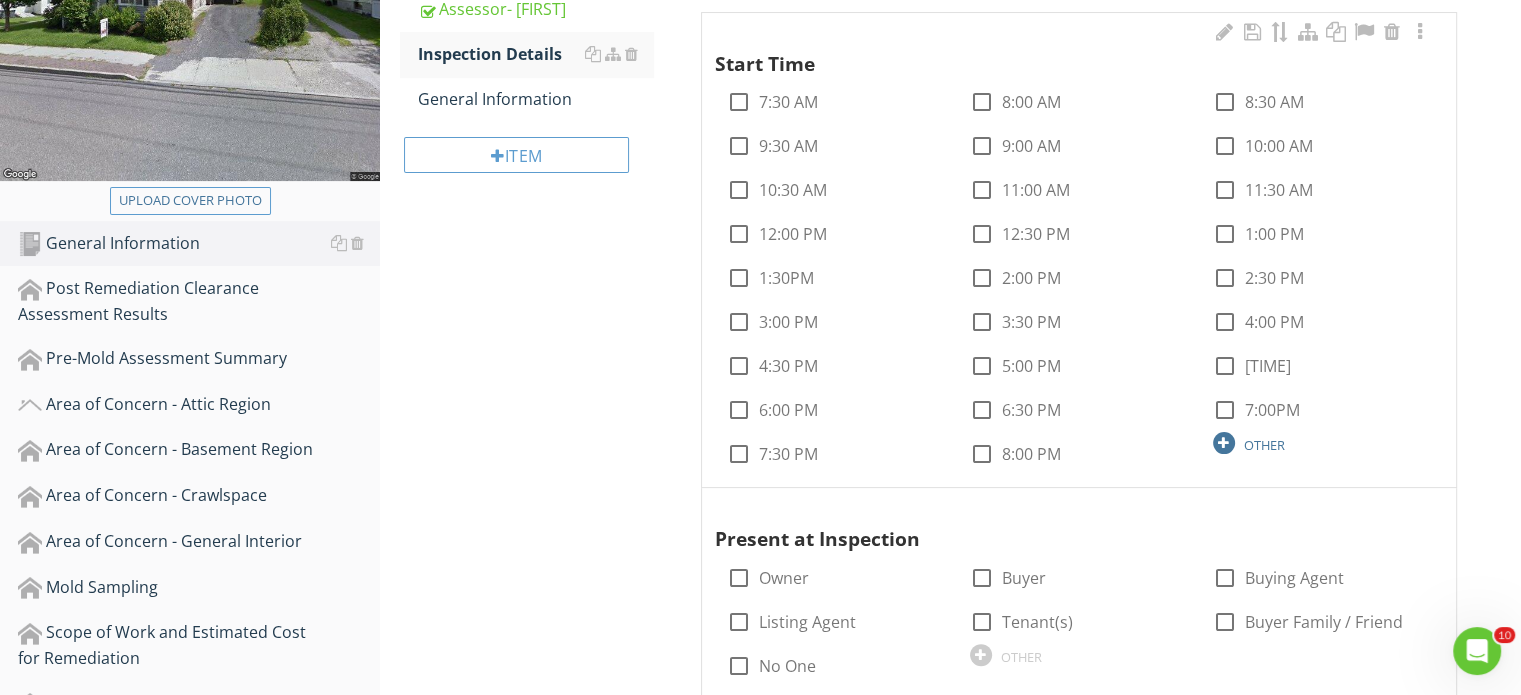 click at bounding box center (1224, 443) 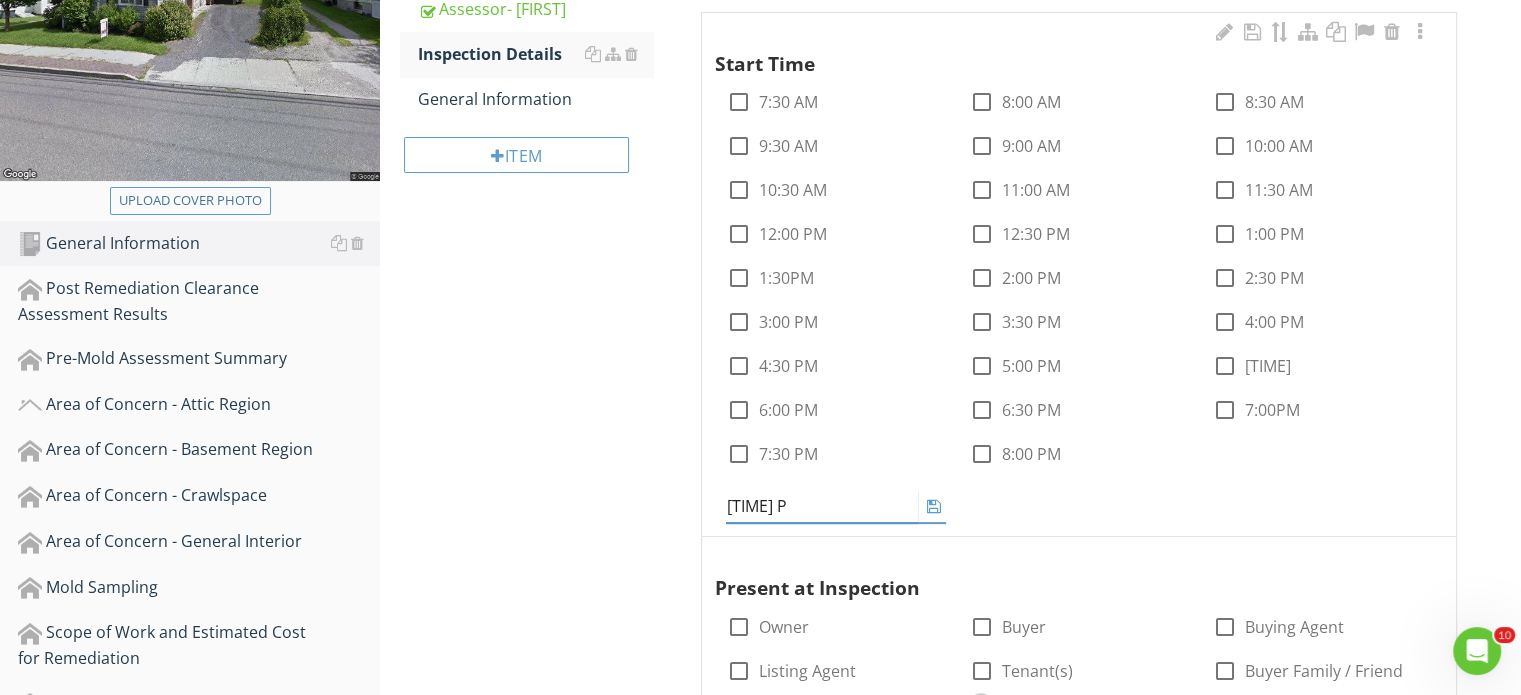 type on "1:45 PM" 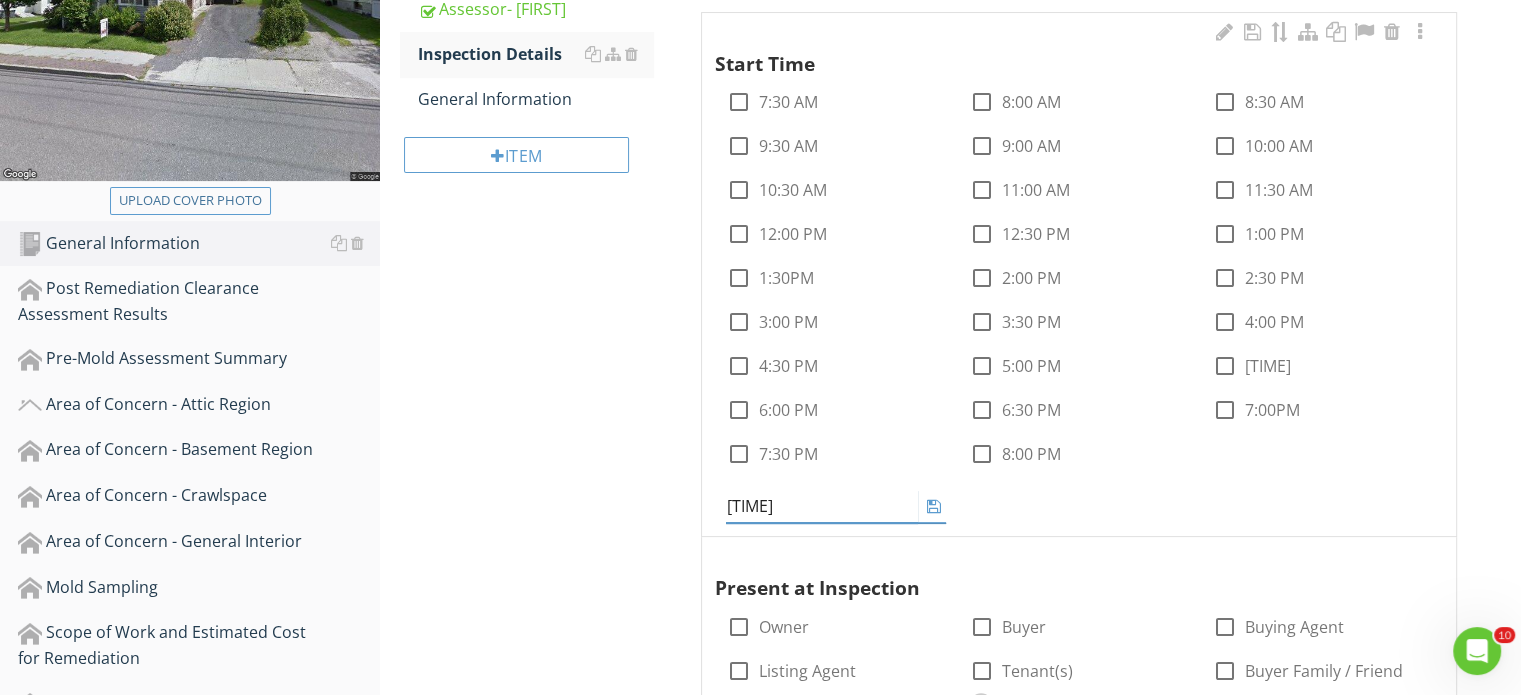 click at bounding box center (934, 506) 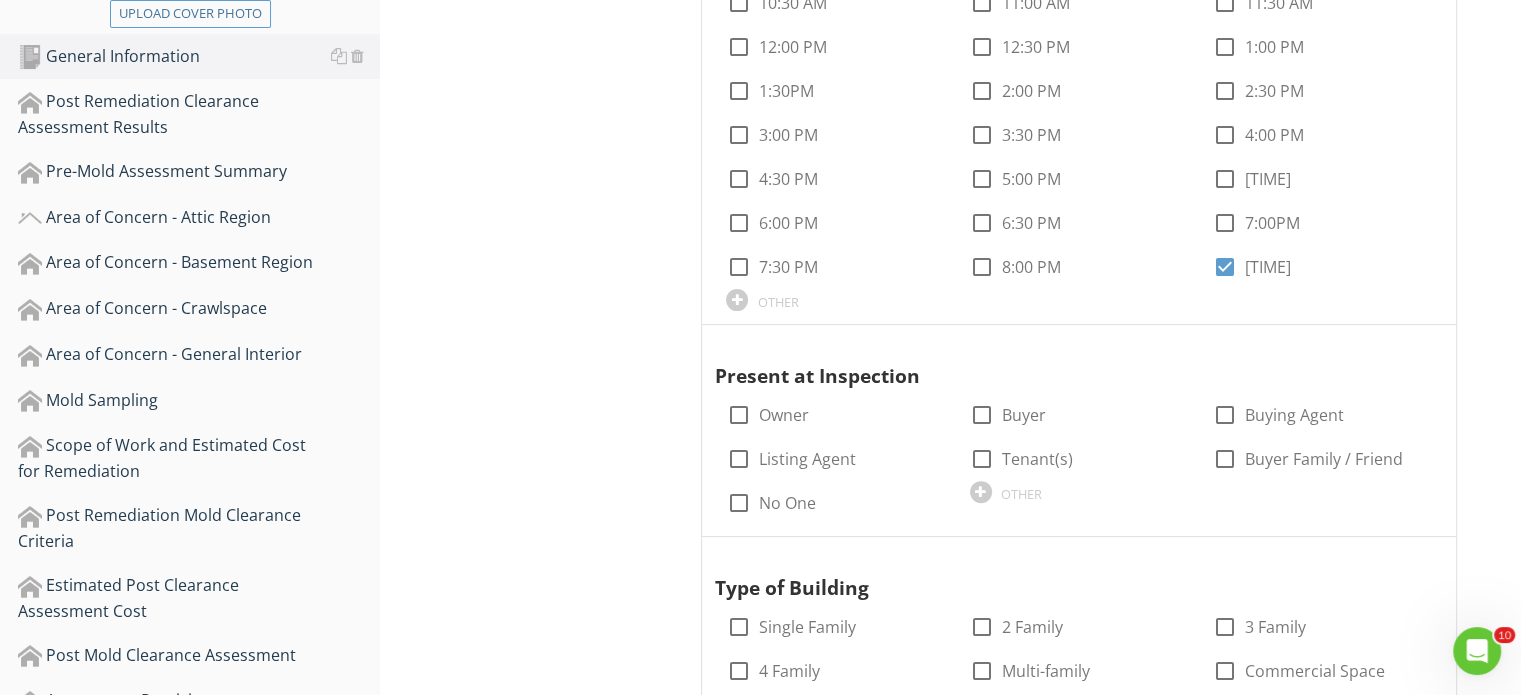 scroll, scrollTop: 600, scrollLeft: 0, axis: vertical 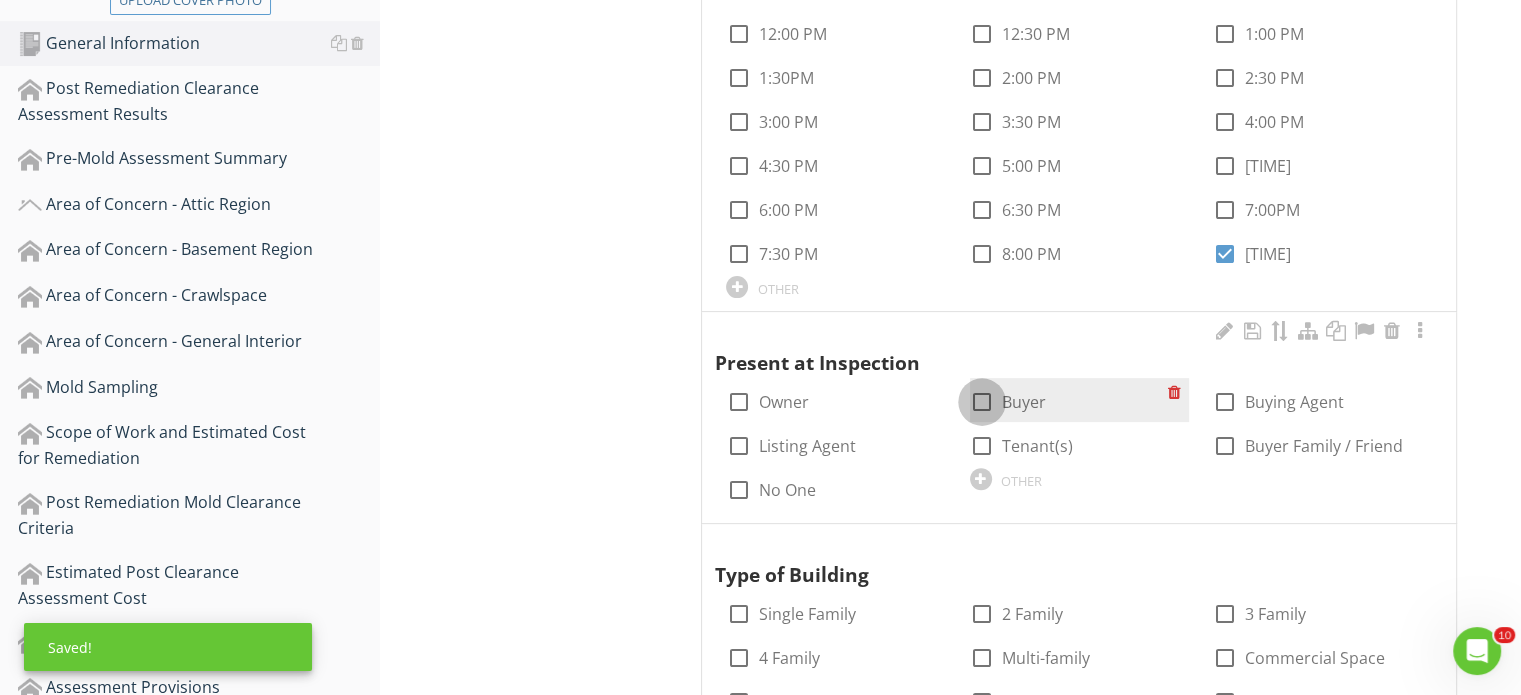 click at bounding box center (982, 402) 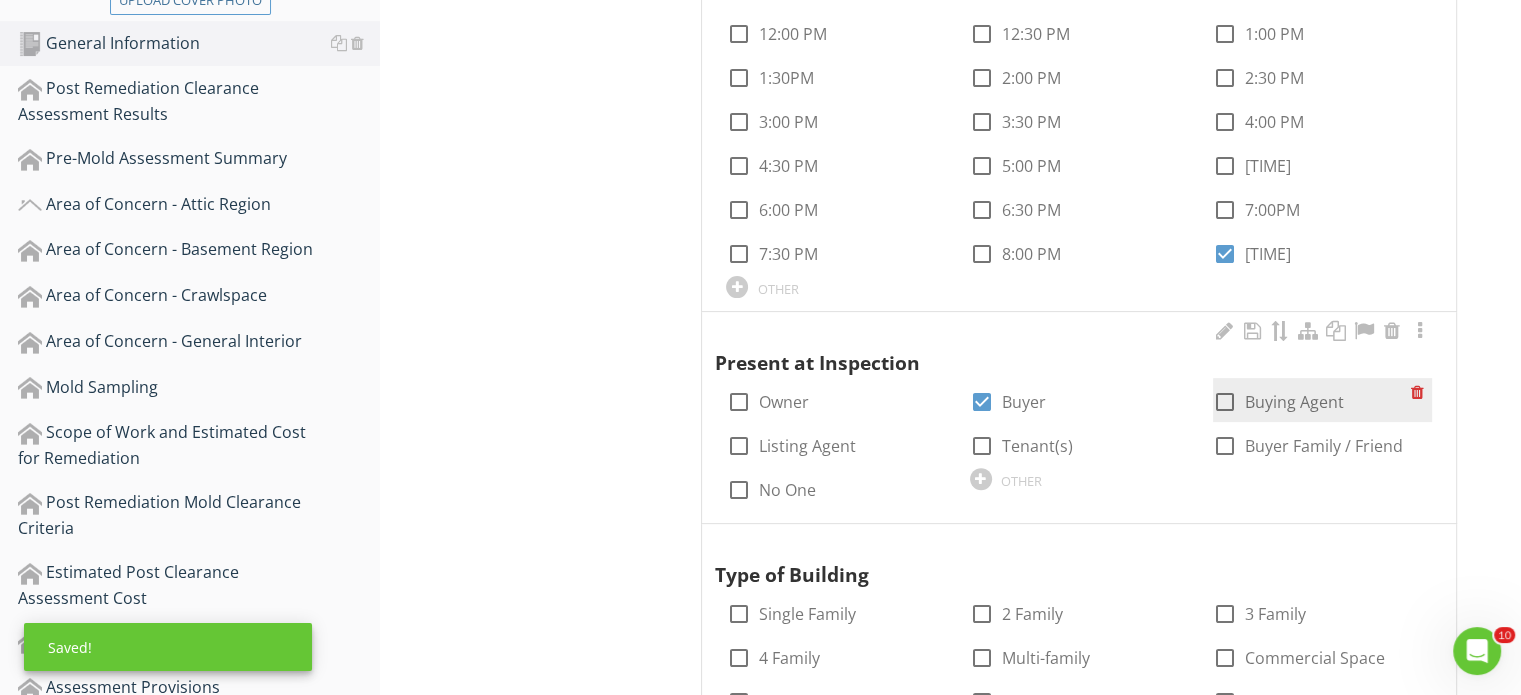 click at bounding box center (1225, 402) 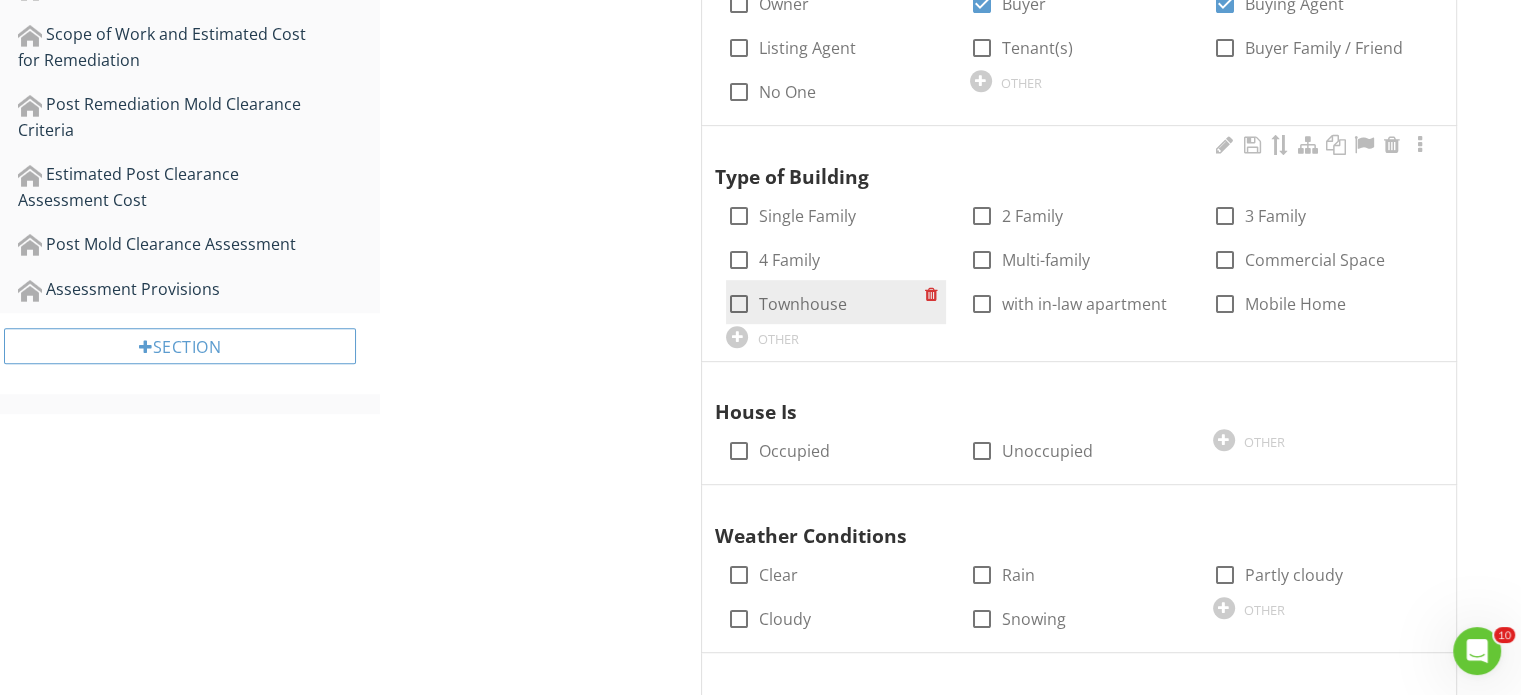 scroll, scrollTop: 1000, scrollLeft: 0, axis: vertical 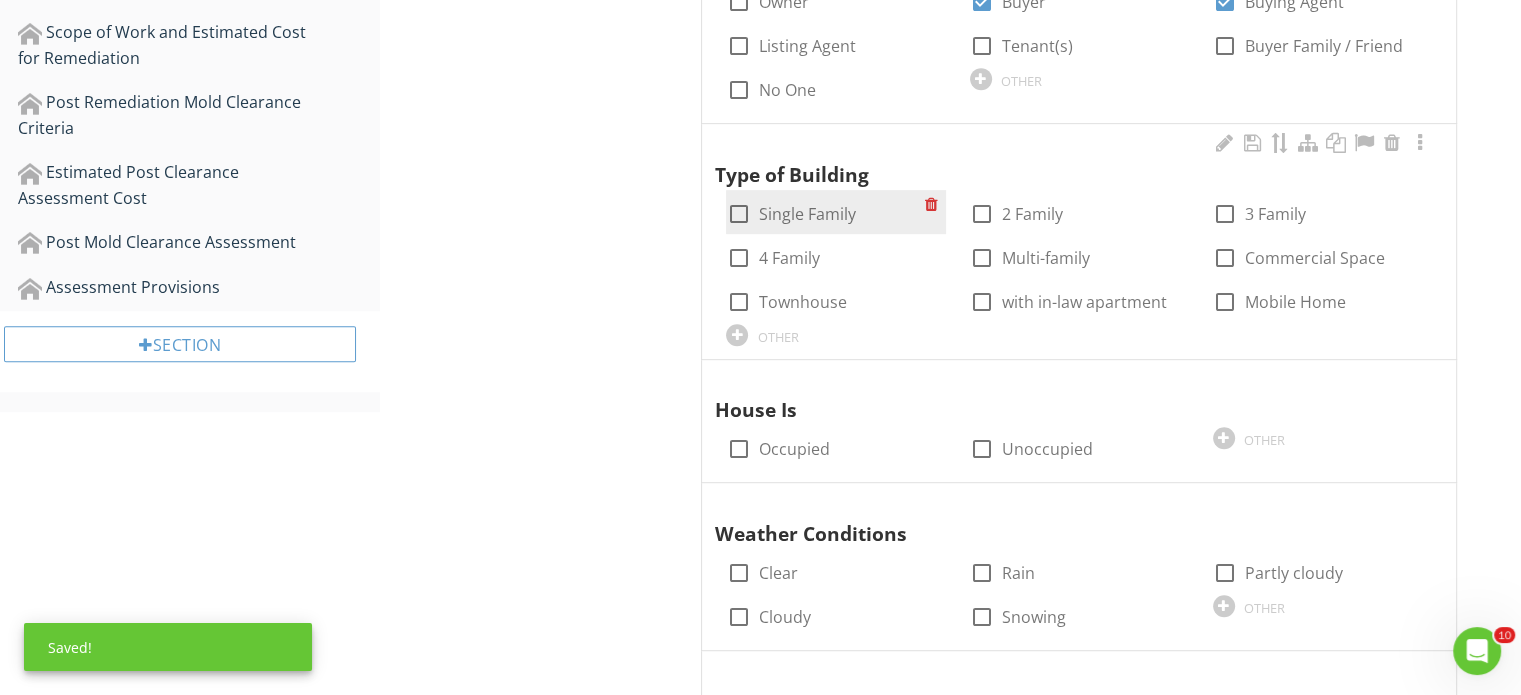 click at bounding box center [738, 214] 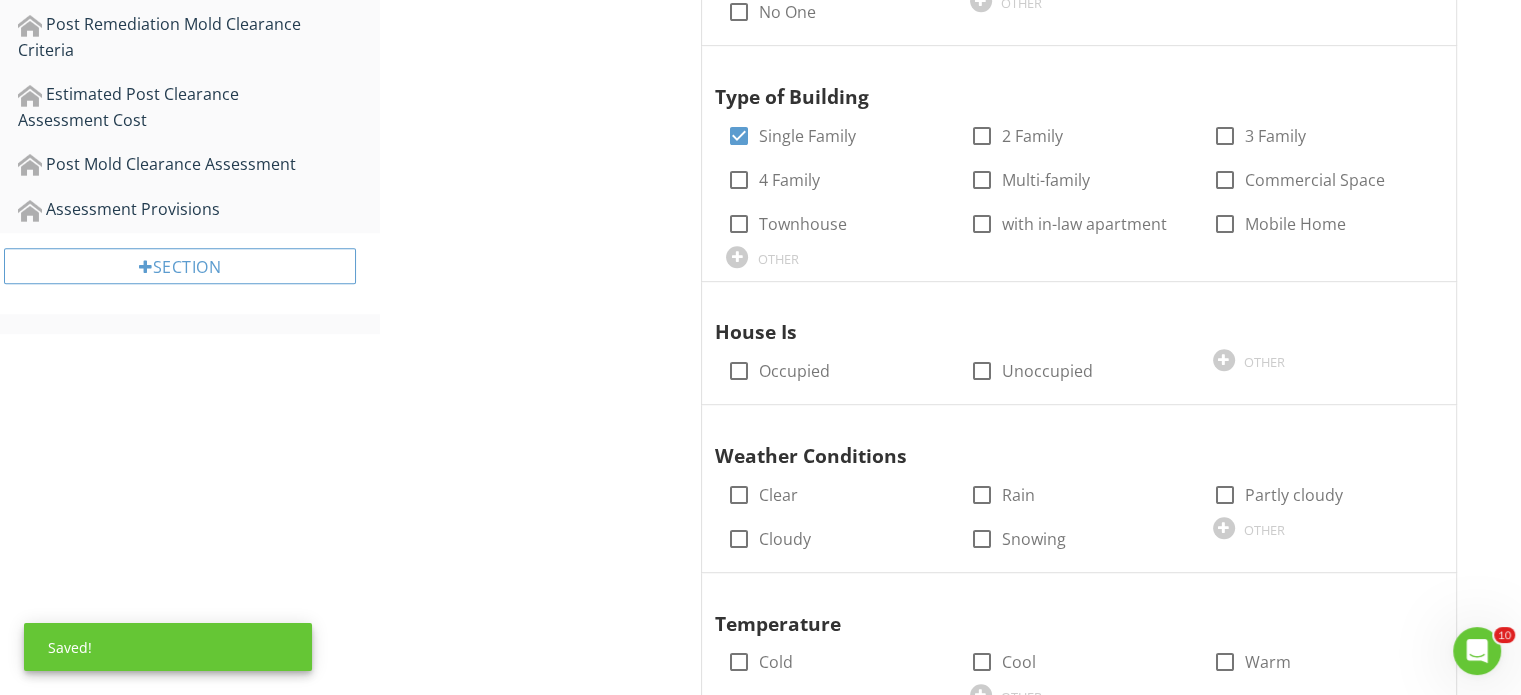 scroll, scrollTop: 1200, scrollLeft: 0, axis: vertical 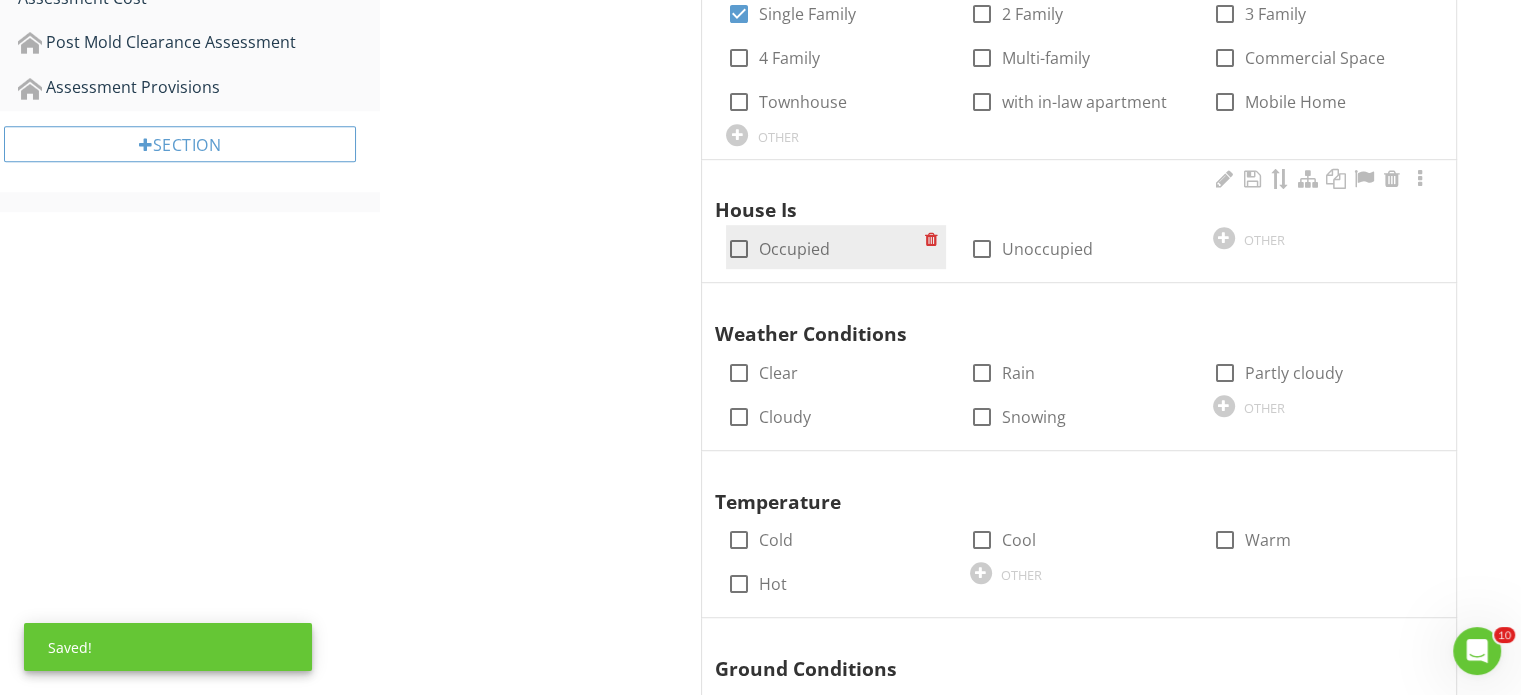 click at bounding box center [738, 249] 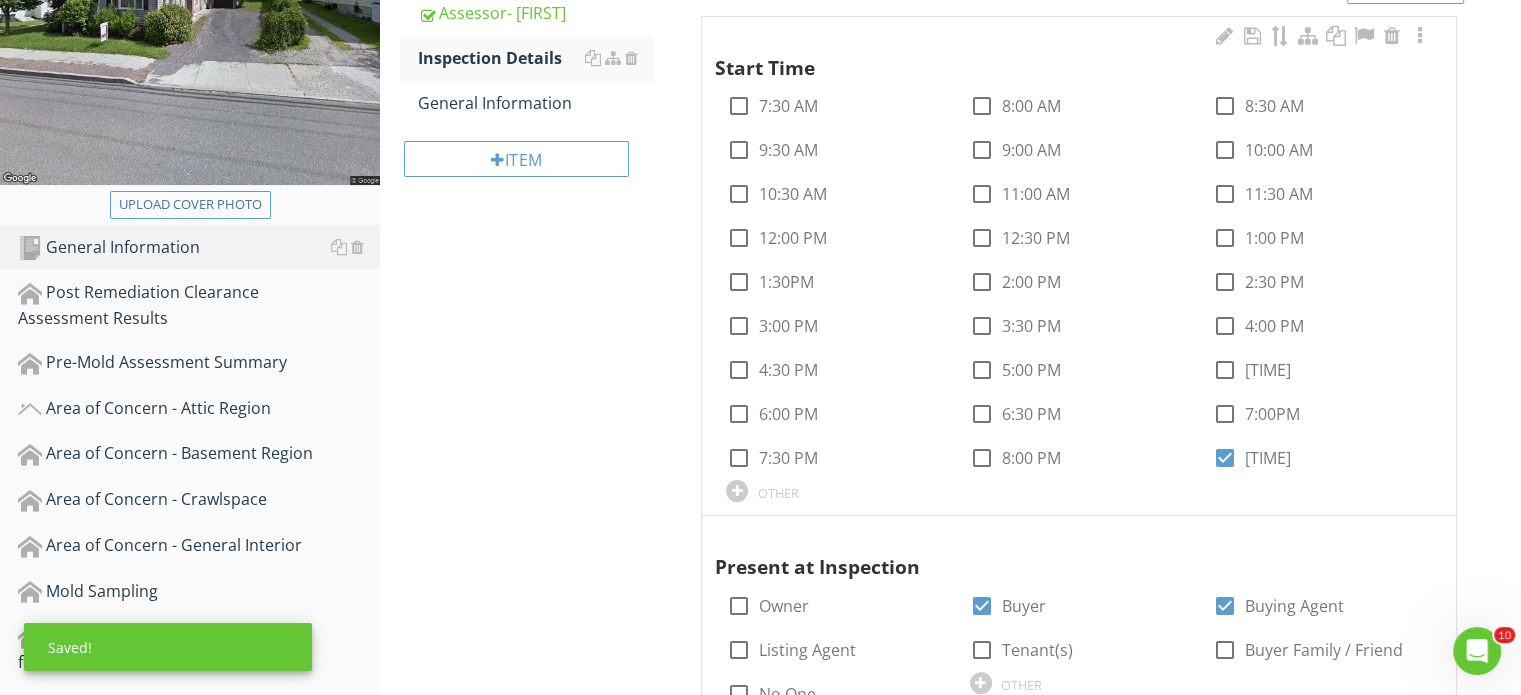scroll, scrollTop: 300, scrollLeft: 0, axis: vertical 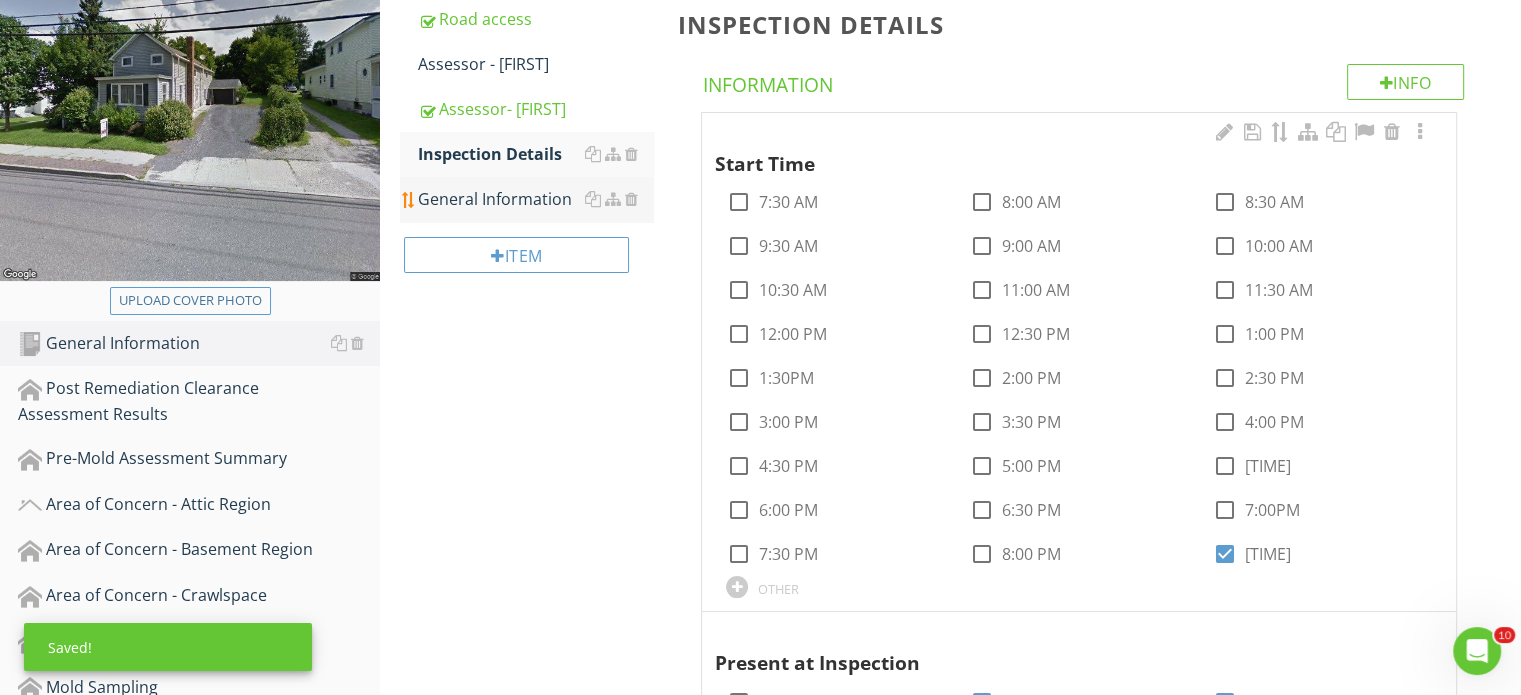click on "General Information" at bounding box center [535, 199] 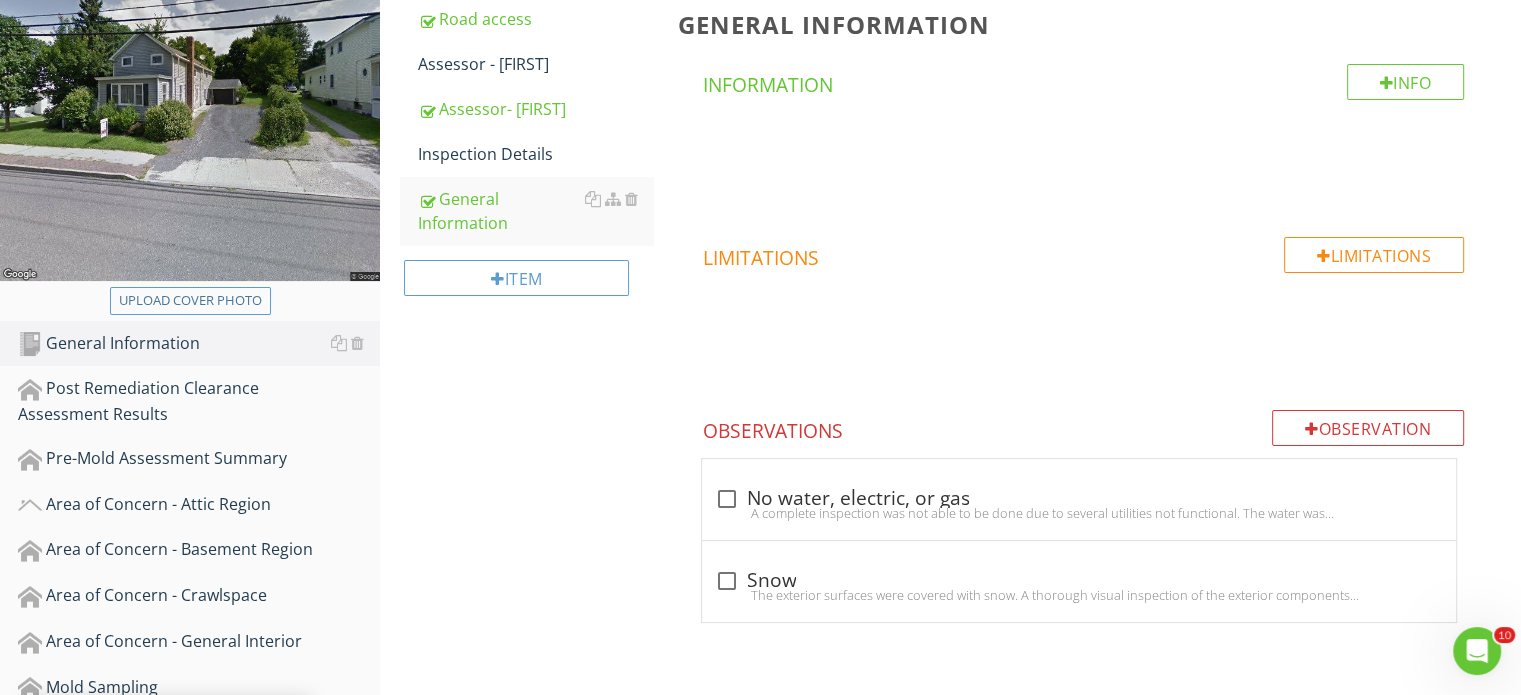 scroll, scrollTop: 400, scrollLeft: 0, axis: vertical 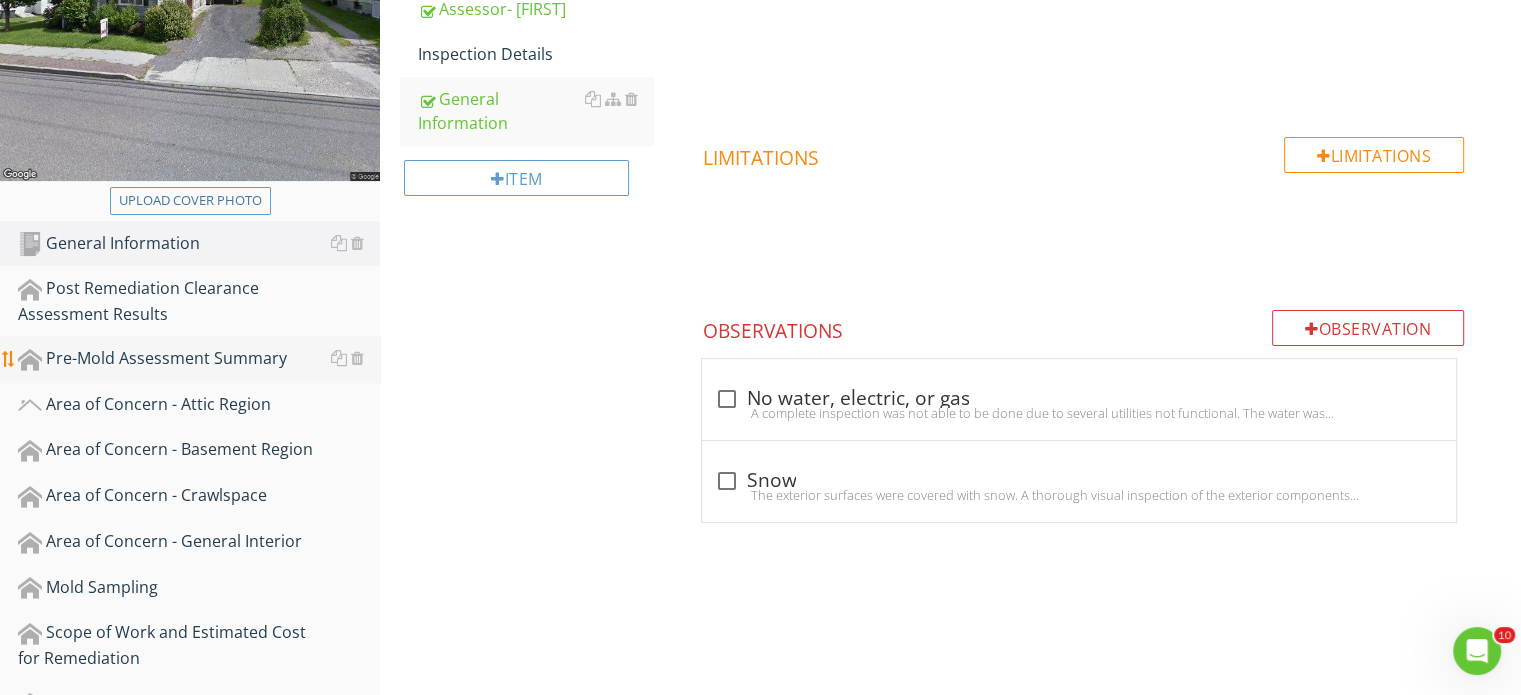 click on "Pre-Mold Assessment Summary" at bounding box center [199, 359] 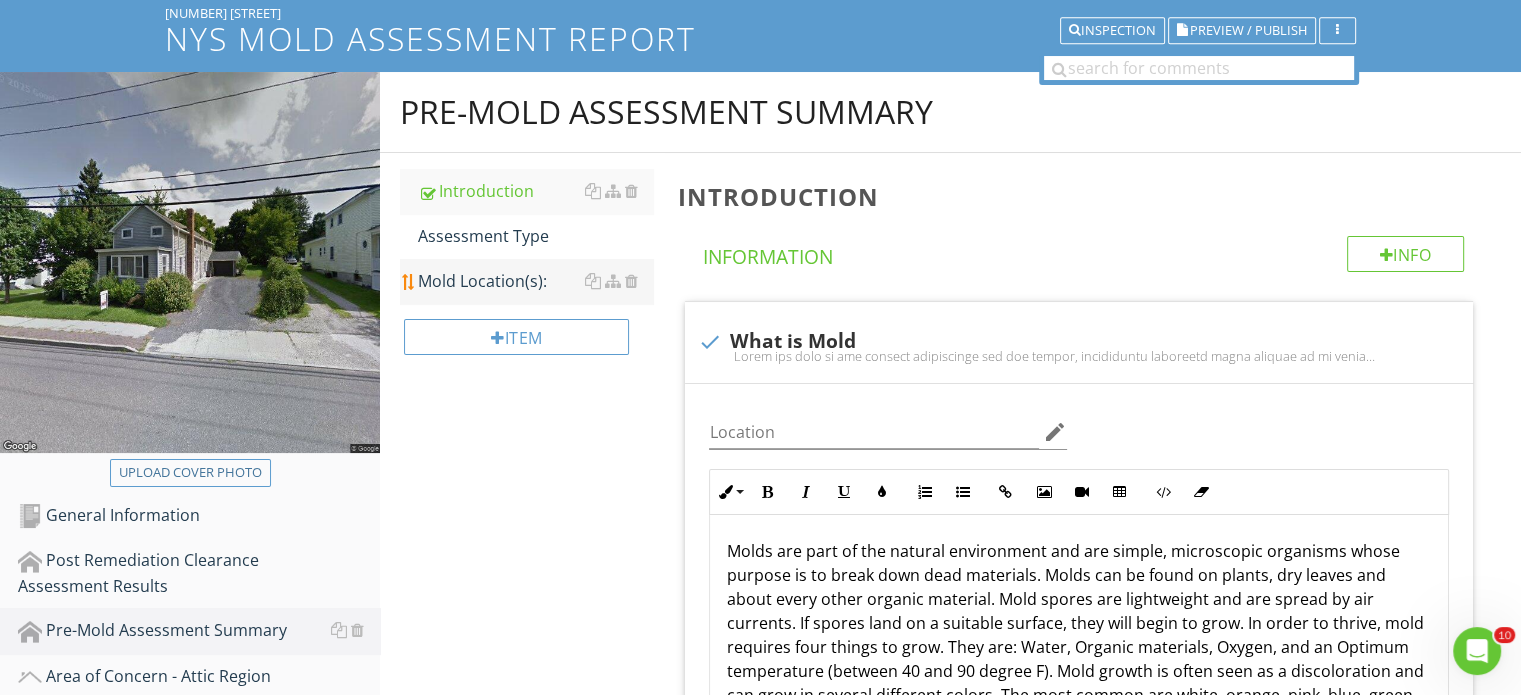 scroll, scrollTop: 100, scrollLeft: 0, axis: vertical 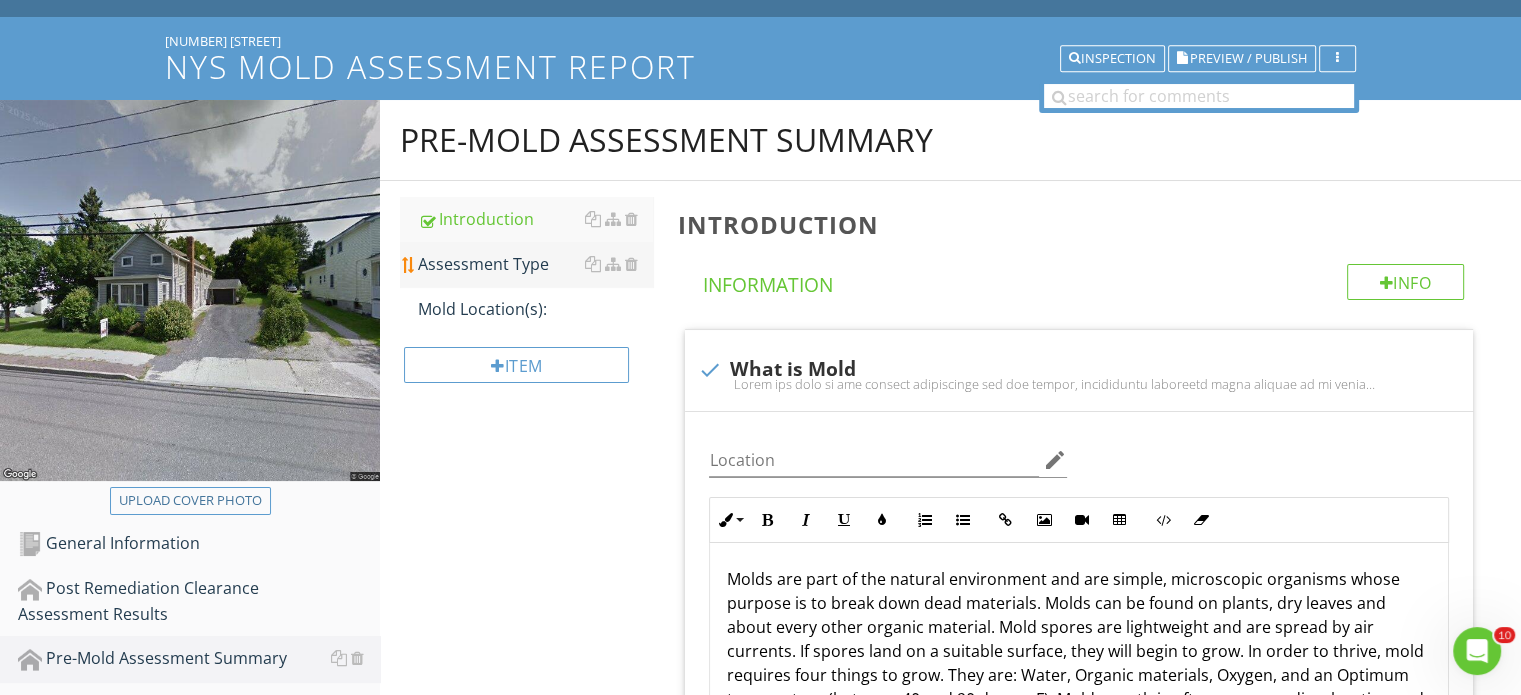 click on "Assessment Type" at bounding box center [535, 264] 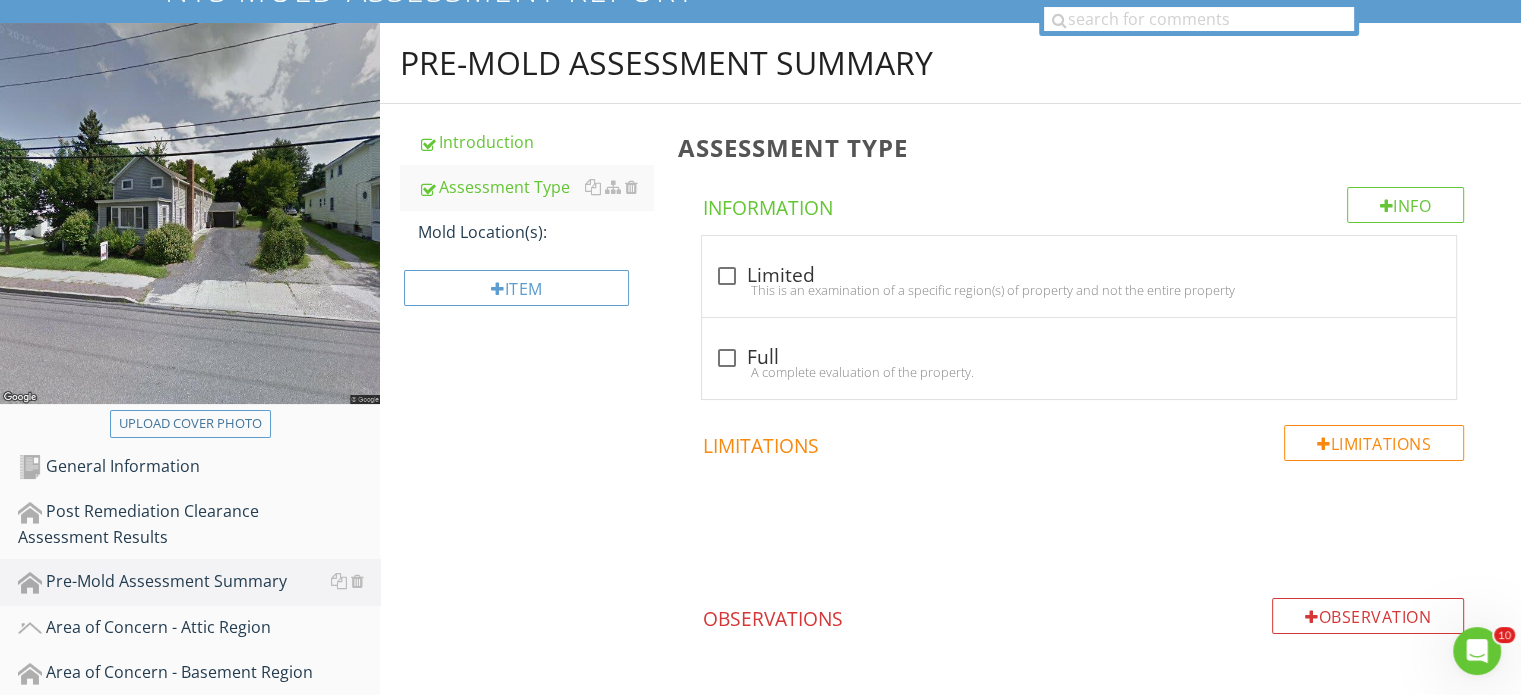 scroll, scrollTop: 300, scrollLeft: 0, axis: vertical 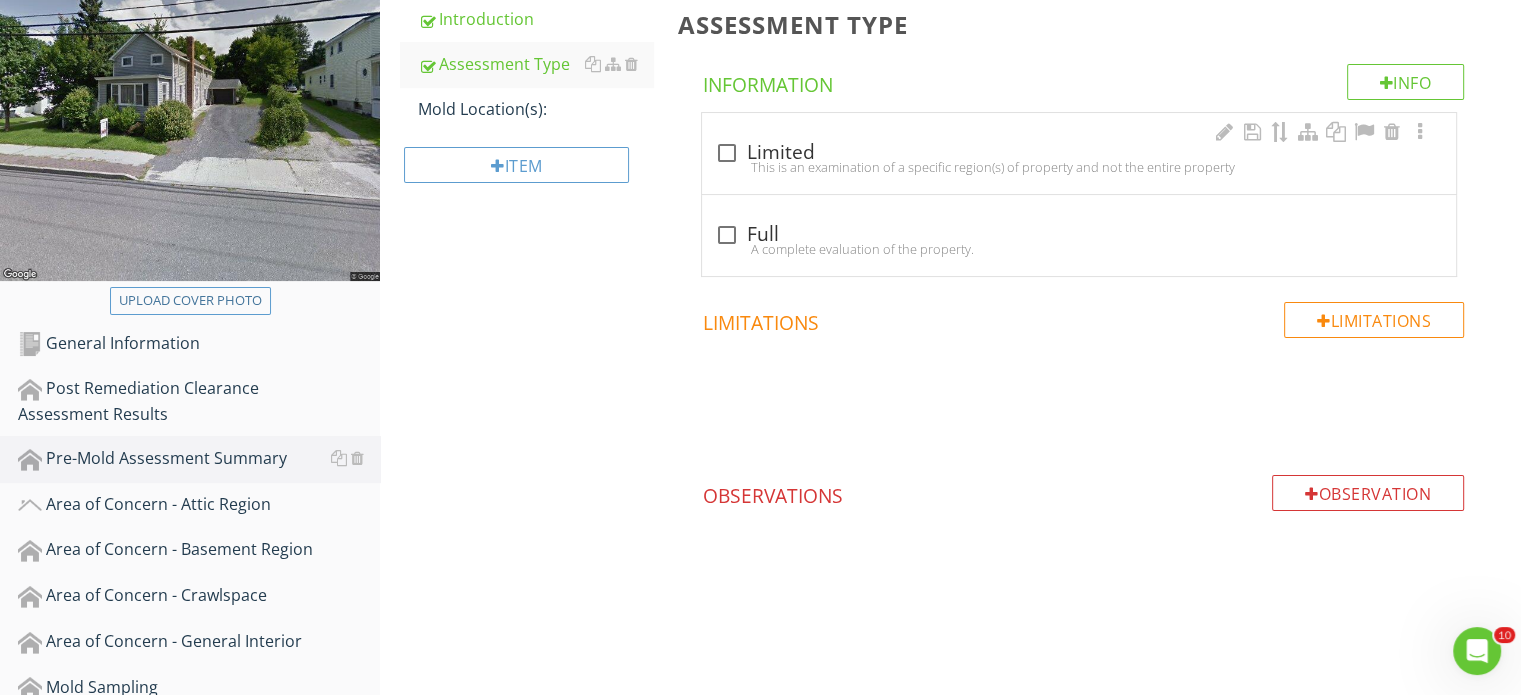 click on "This is an examination of a specific region(s) of property and not the entire property" at bounding box center [1079, 167] 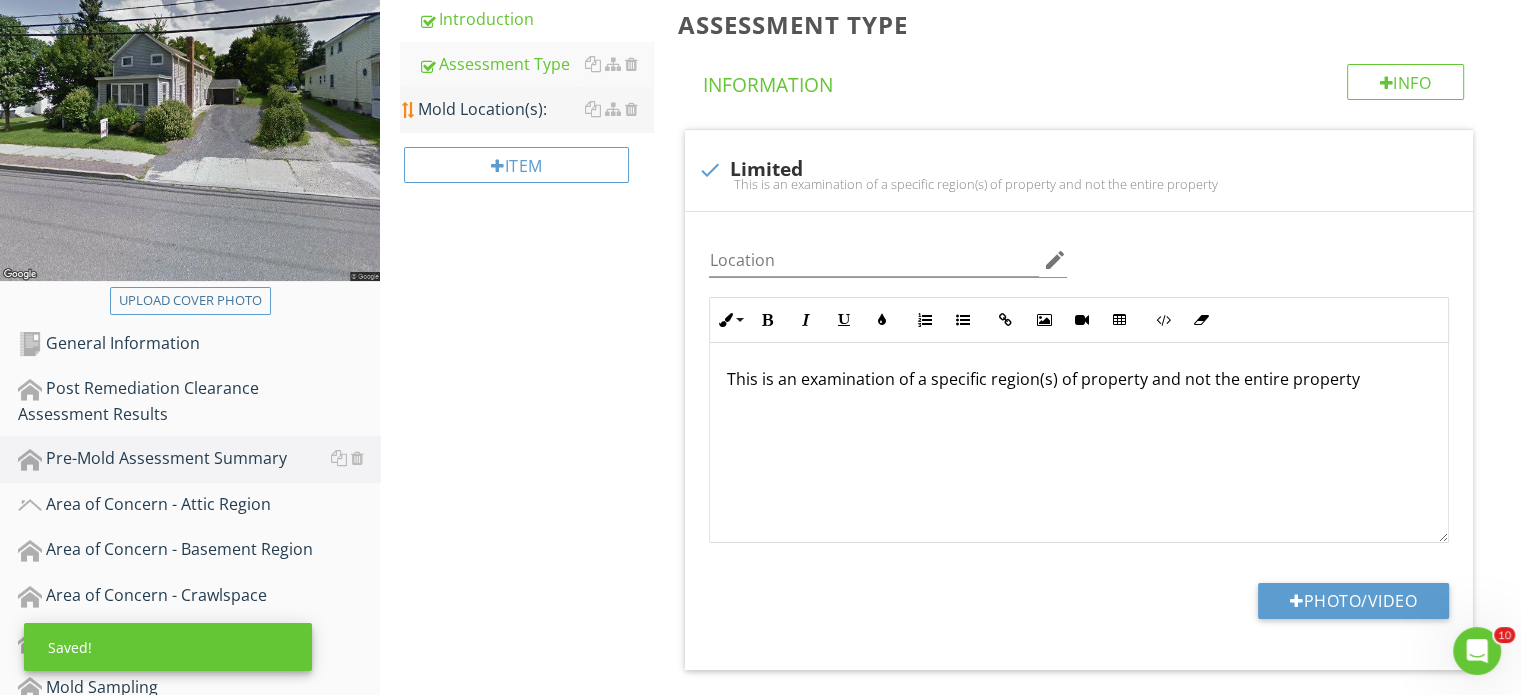 click on "Mold Location(s):" at bounding box center (535, 109) 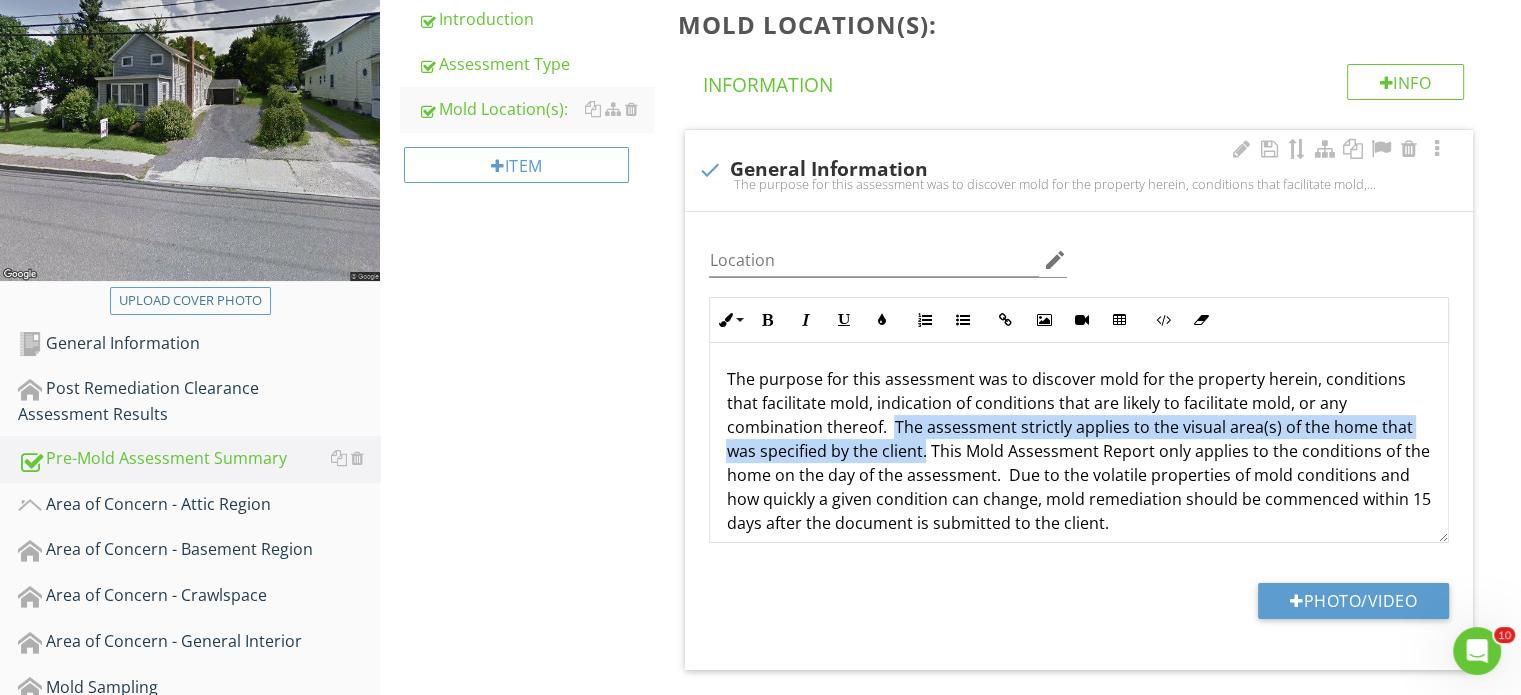 drag, startPoint x: 893, startPoint y: 425, endPoint x: 926, endPoint y: 451, distance: 42.0119 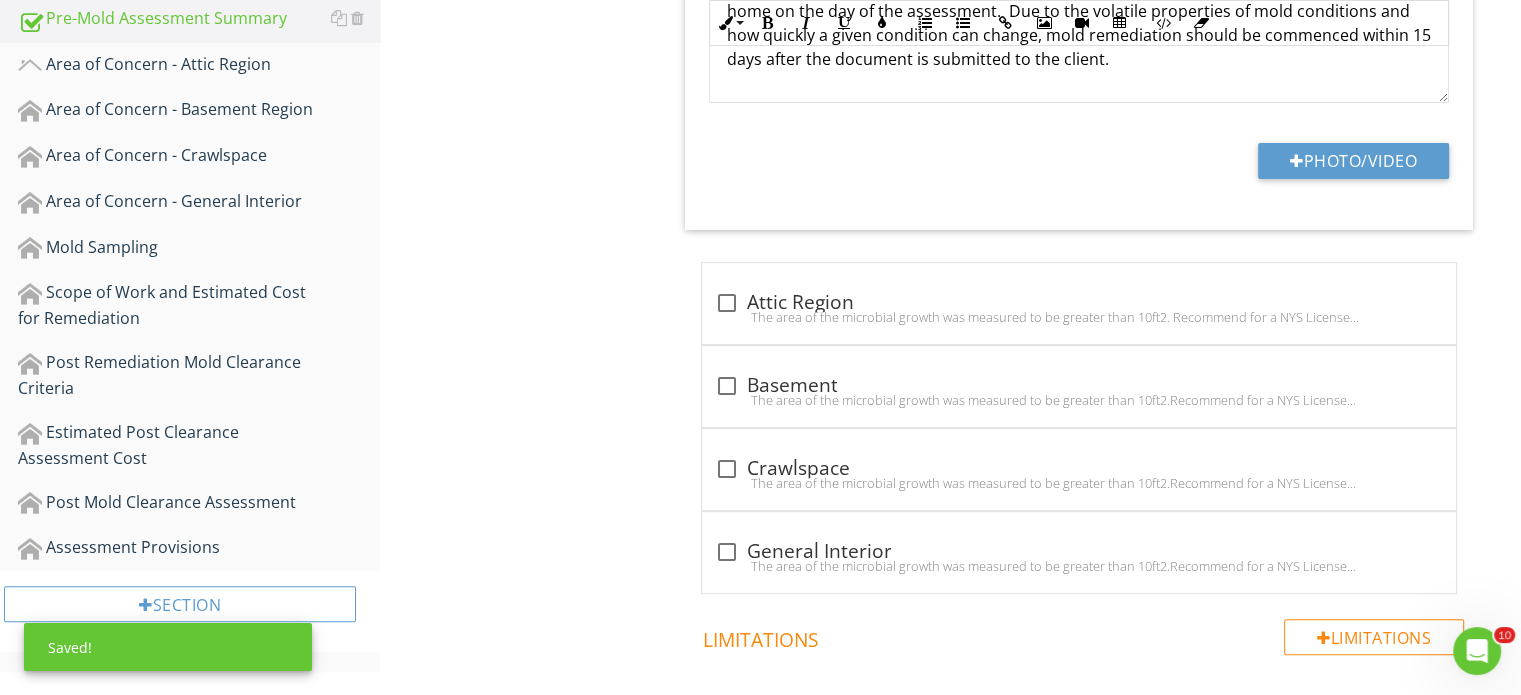 scroll, scrollTop: 800, scrollLeft: 0, axis: vertical 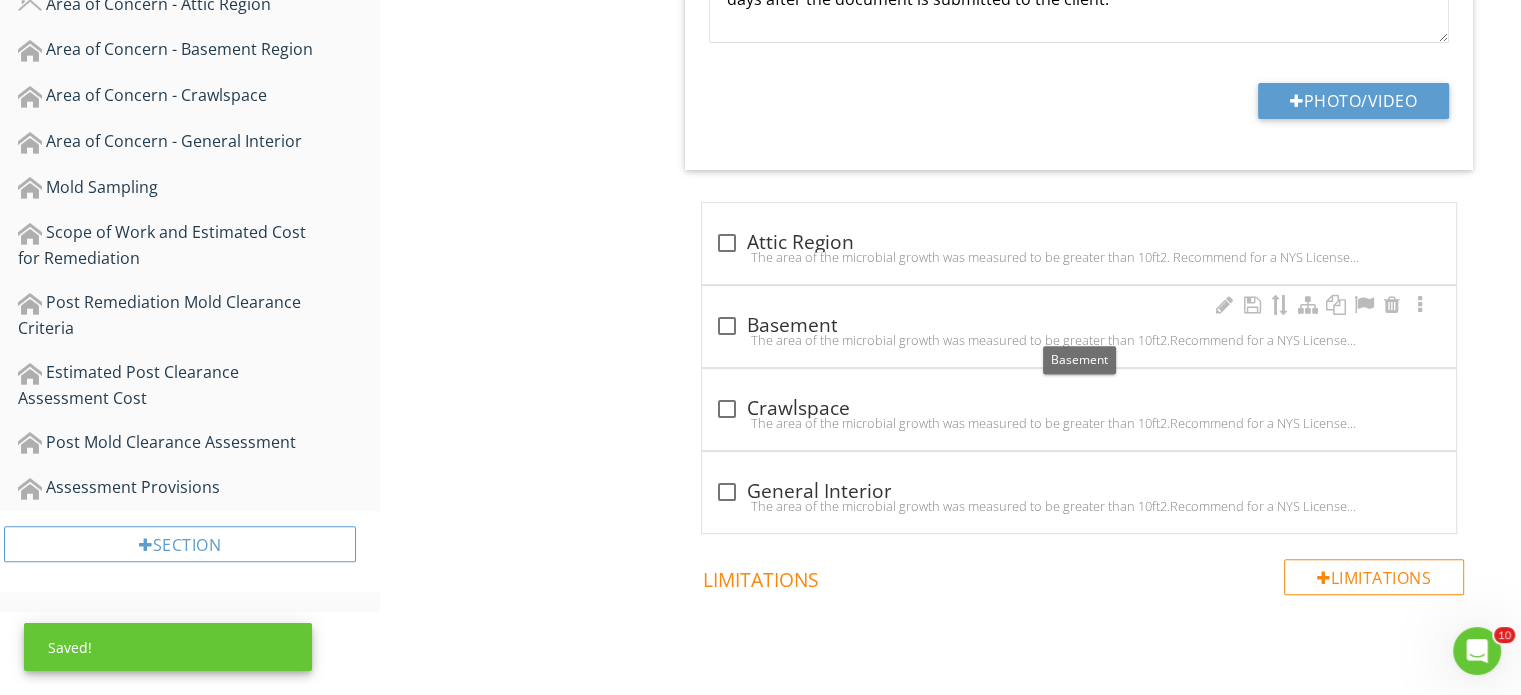 click at bounding box center (726, 326) 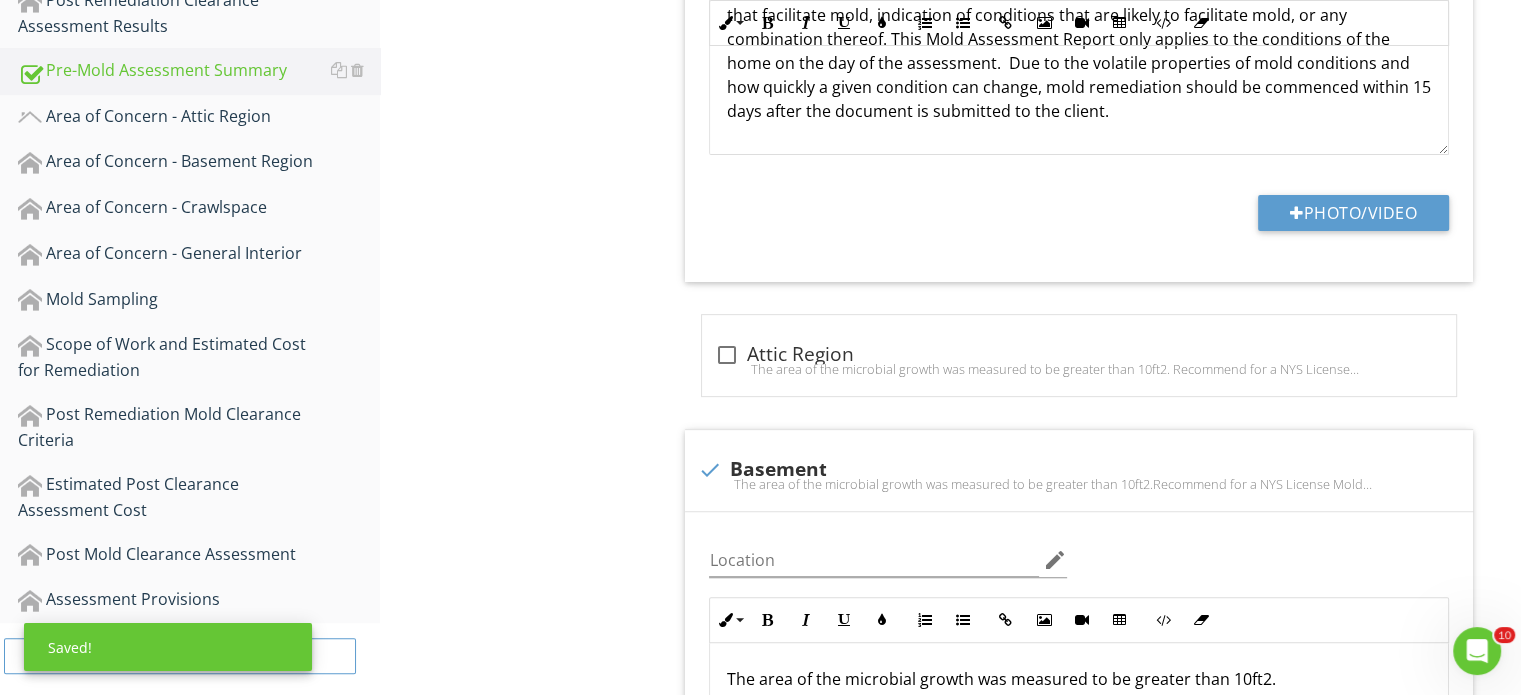 scroll, scrollTop: 700, scrollLeft: 0, axis: vertical 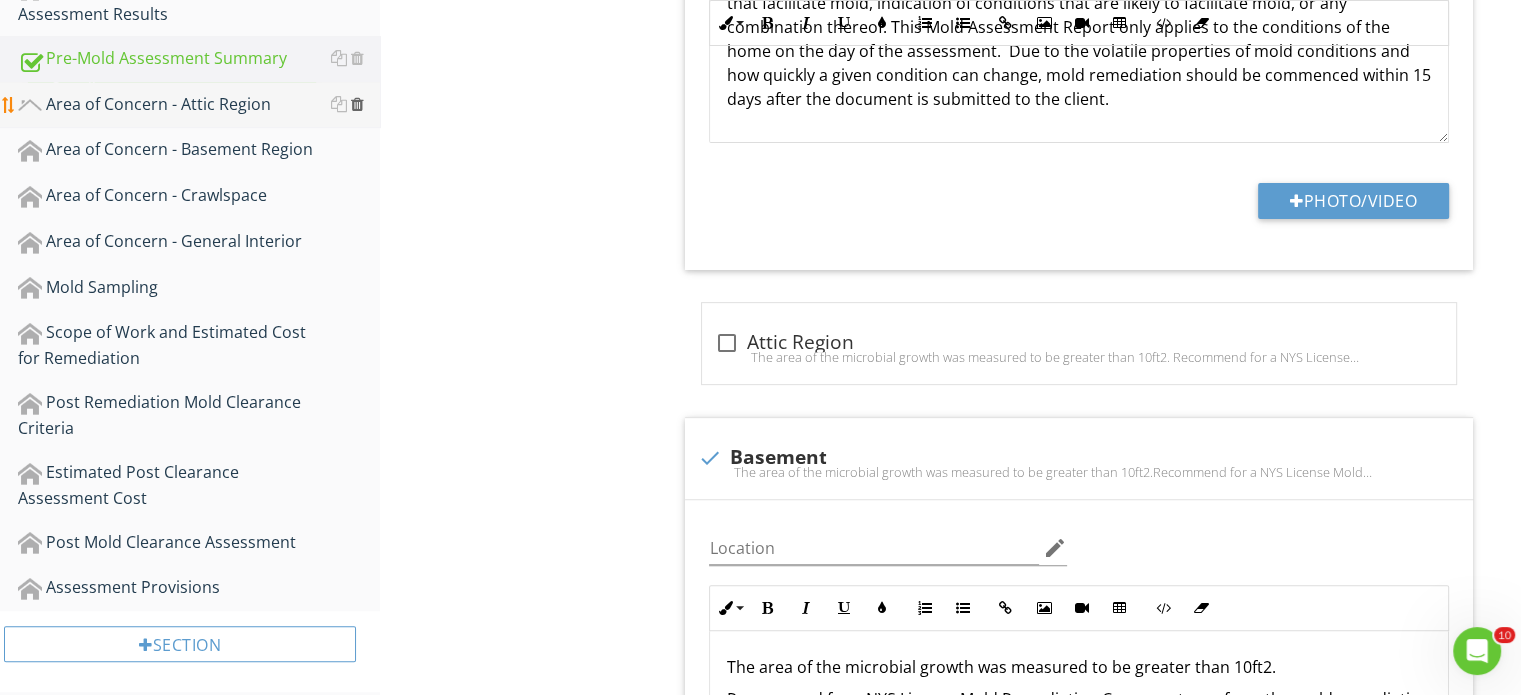 click at bounding box center (357, 104) 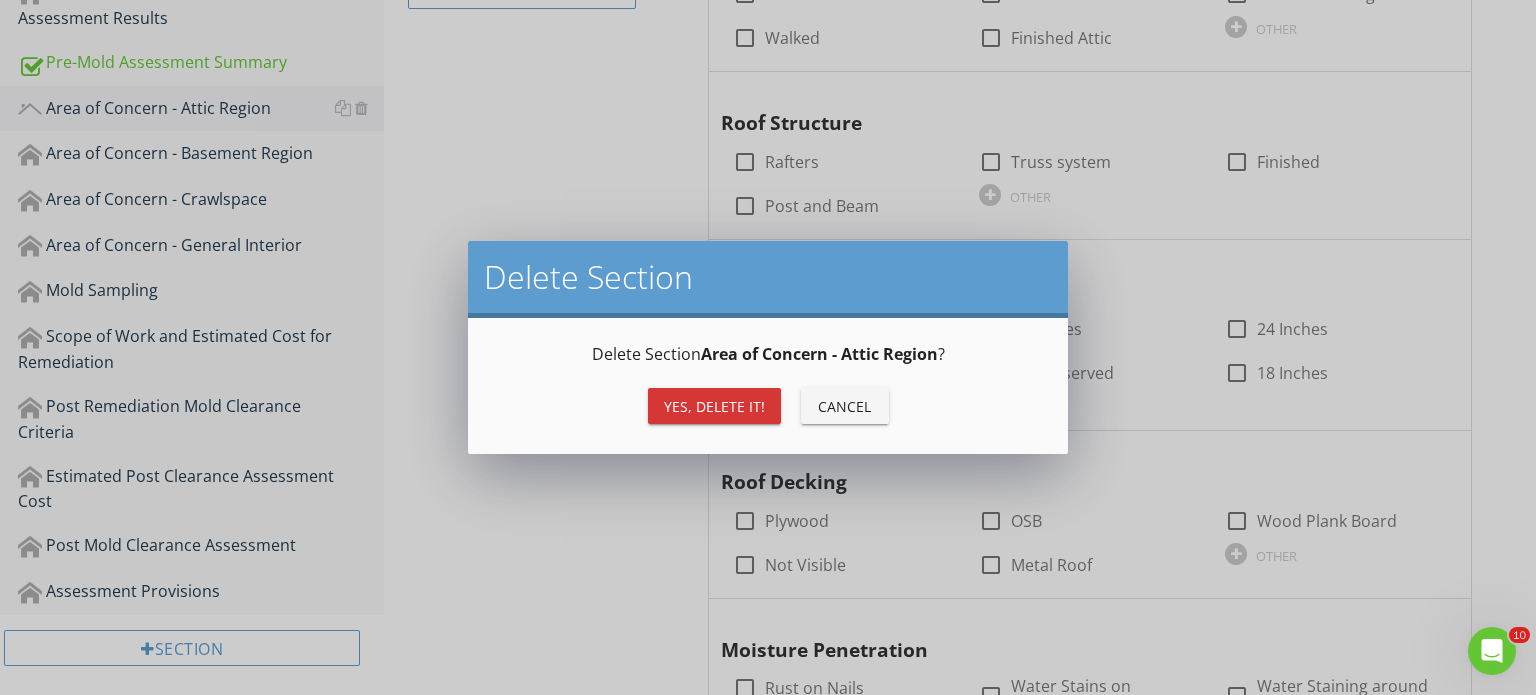 click on "Yes, Delete it!" at bounding box center (714, 406) 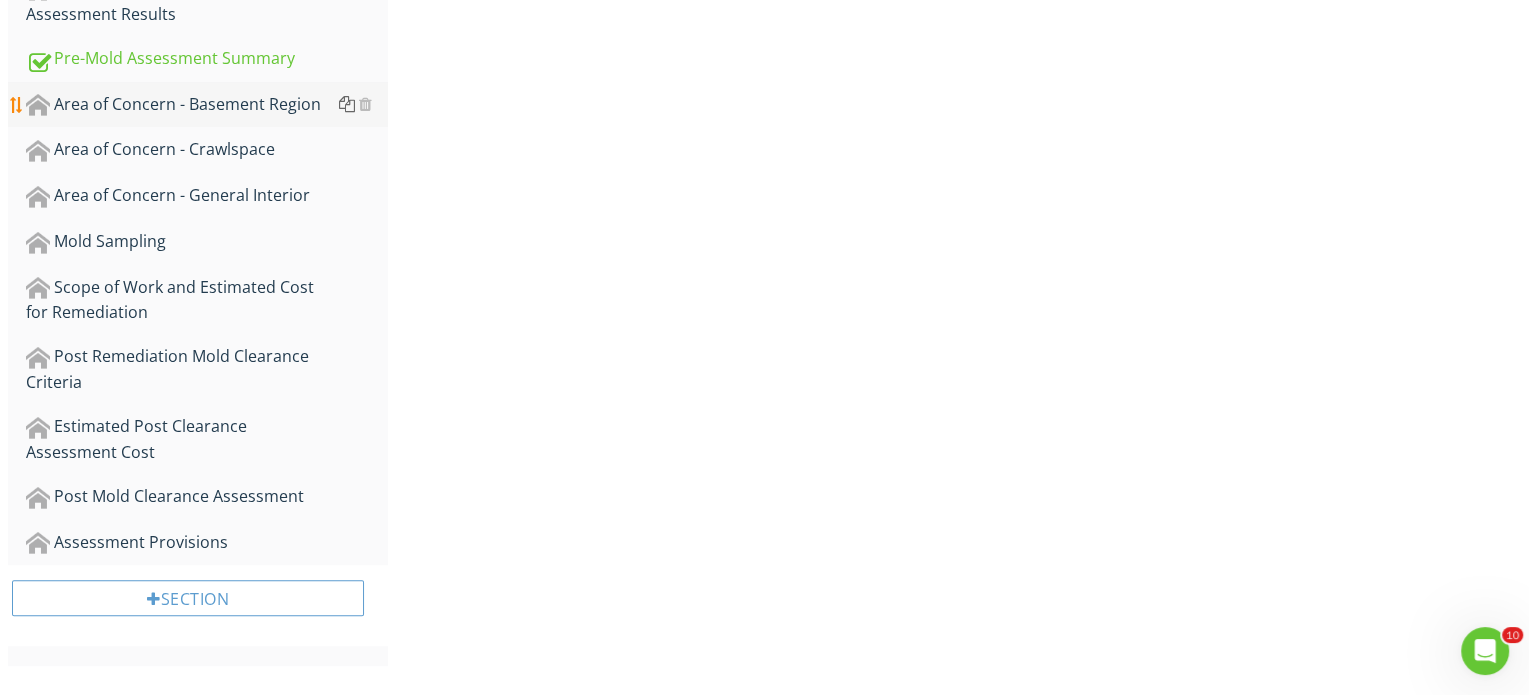 scroll, scrollTop: 666, scrollLeft: 0, axis: vertical 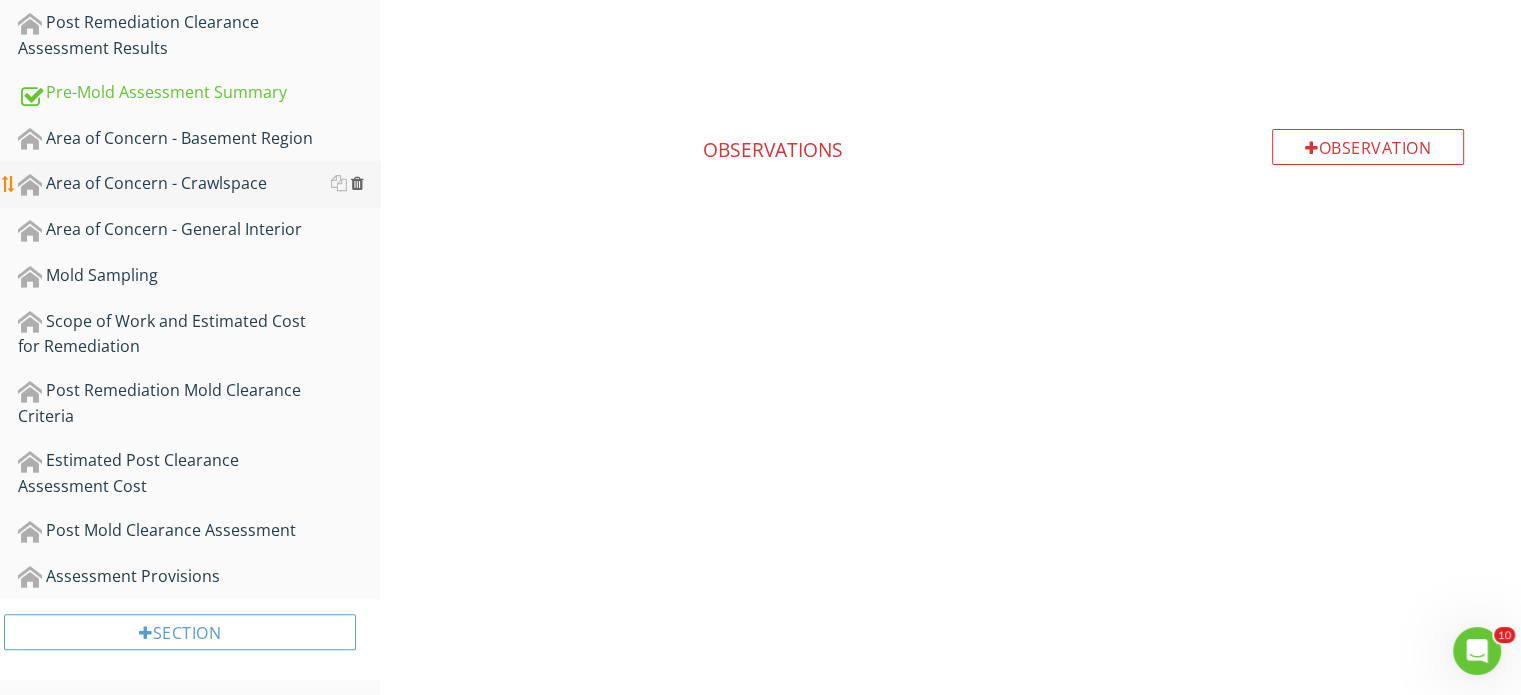click at bounding box center [357, 183] 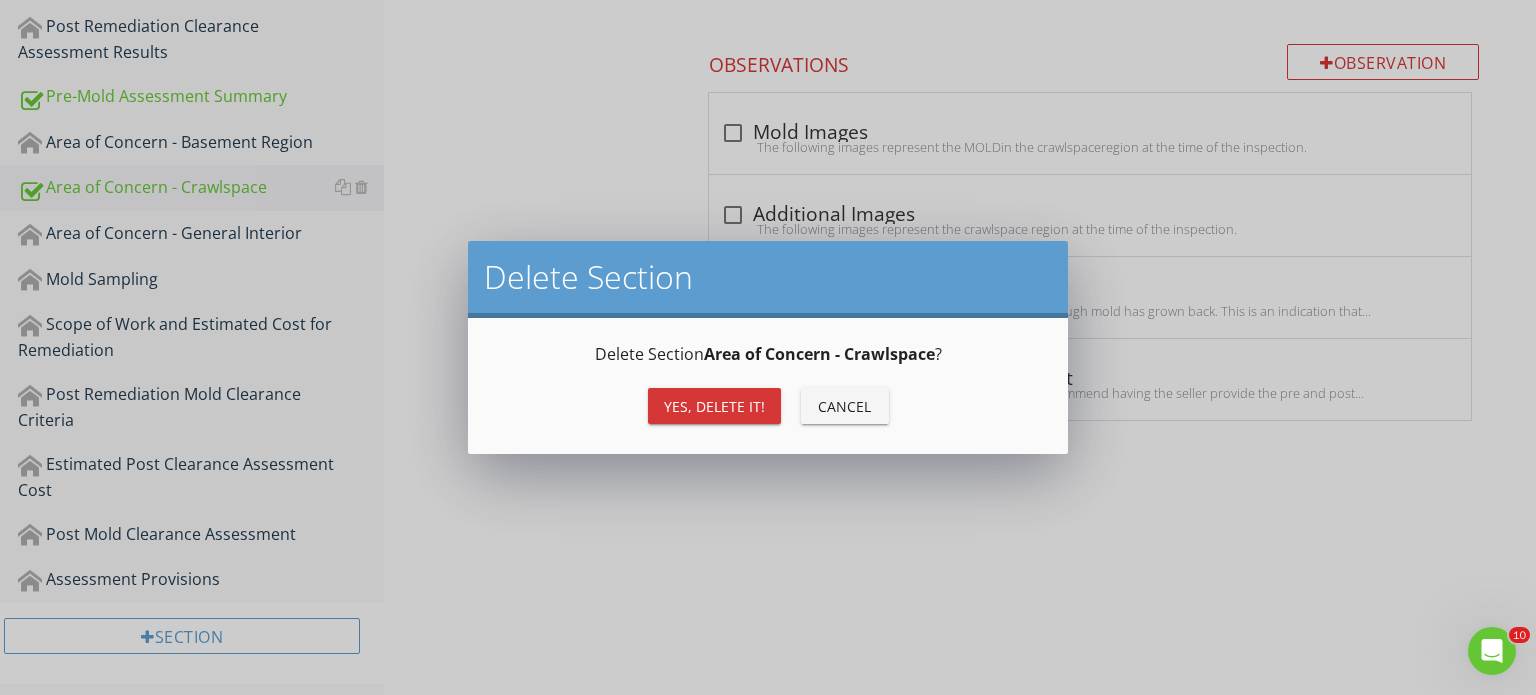 click on "Yes, Delete it!" at bounding box center (714, 406) 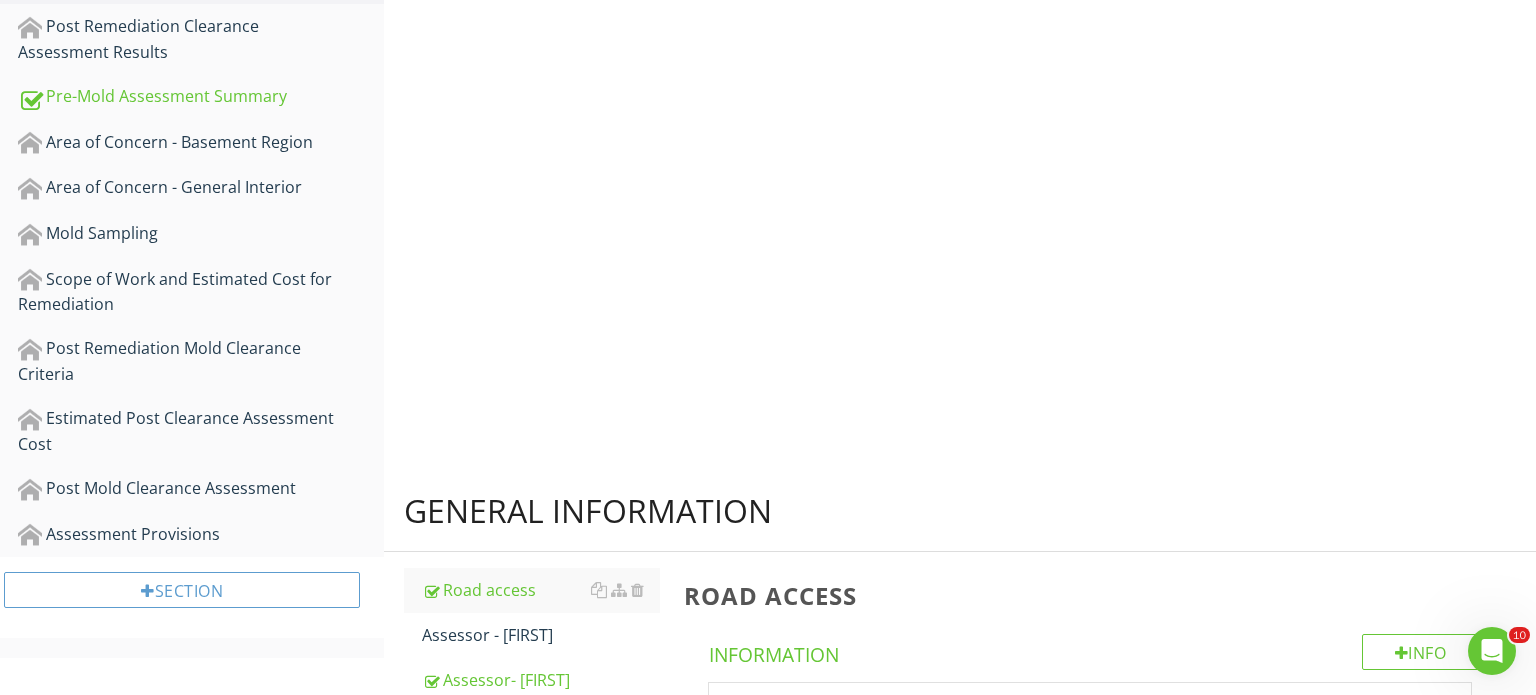scroll, scrollTop: 620, scrollLeft: 0, axis: vertical 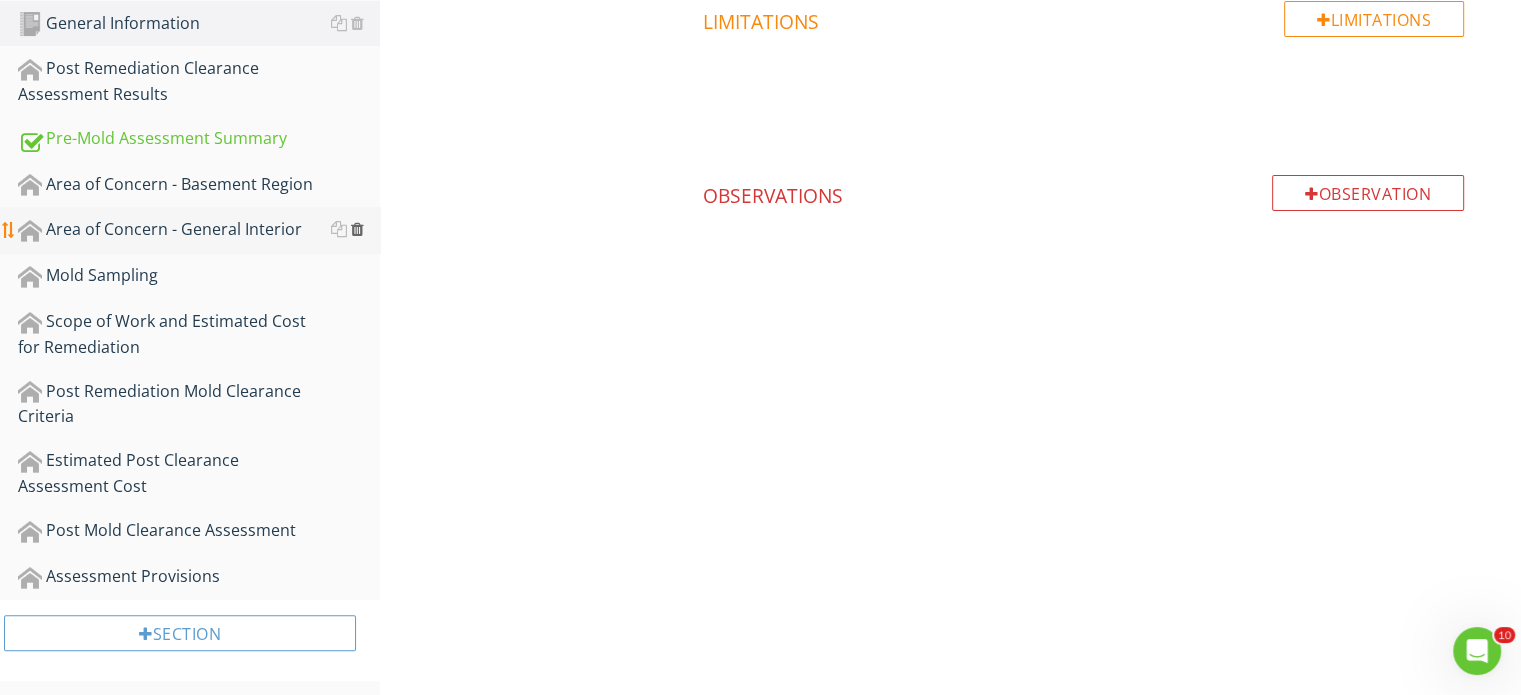 click at bounding box center [357, 229] 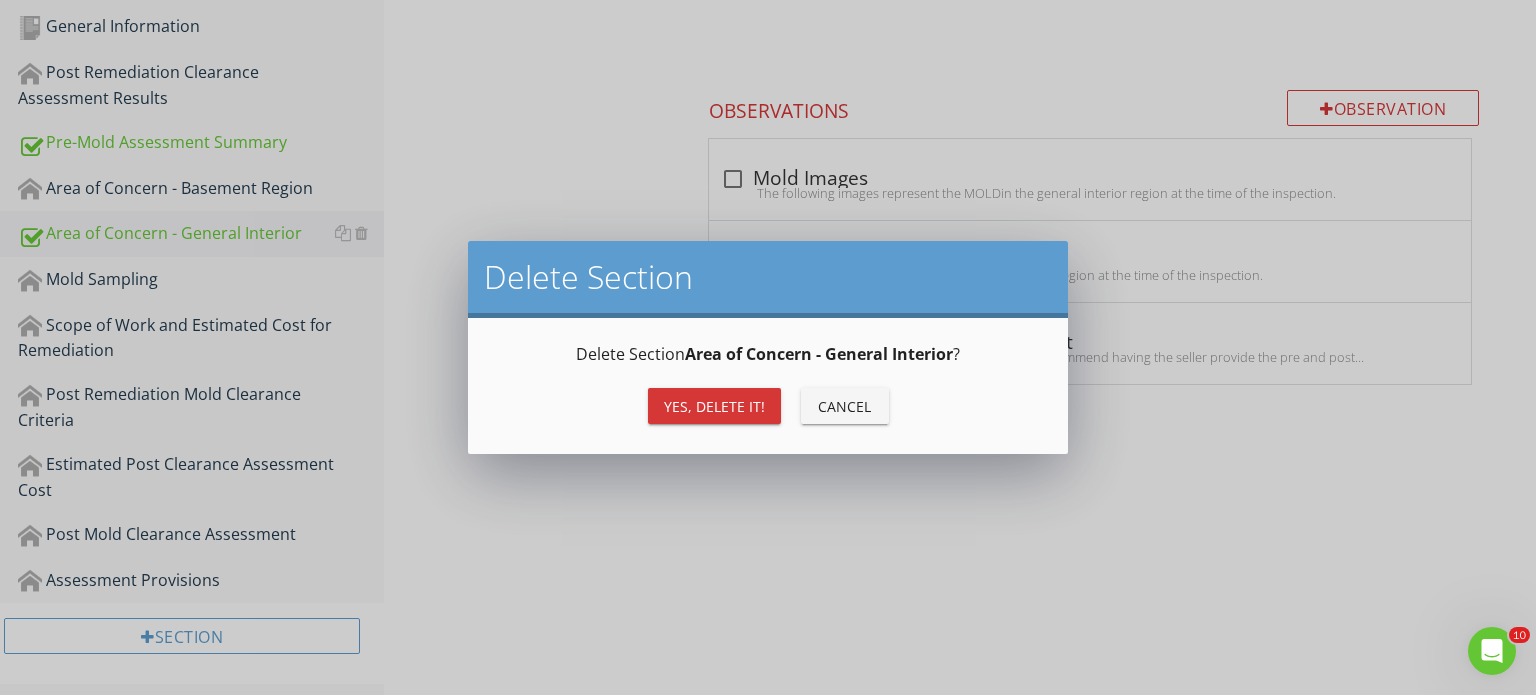 click on "Yes, Delete it!" at bounding box center (714, 406) 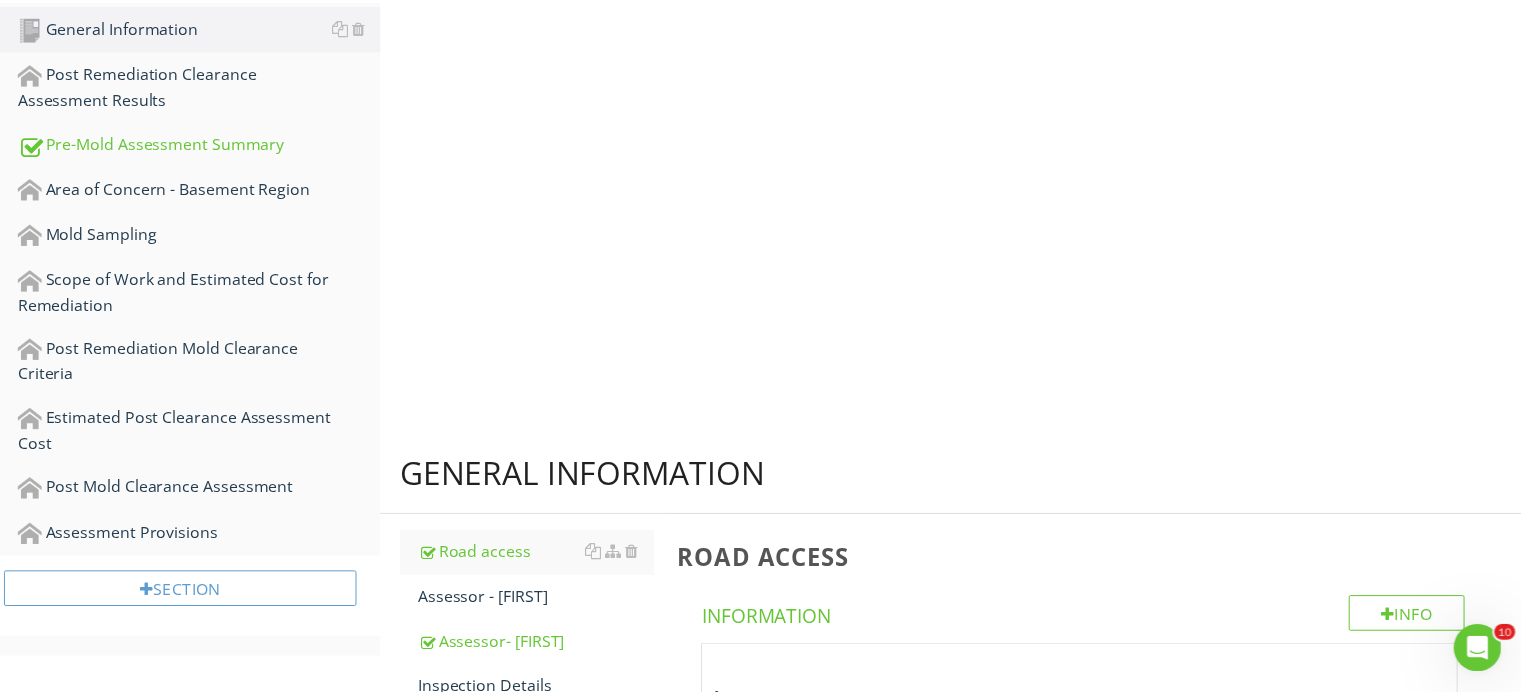 scroll, scrollTop: 576, scrollLeft: 0, axis: vertical 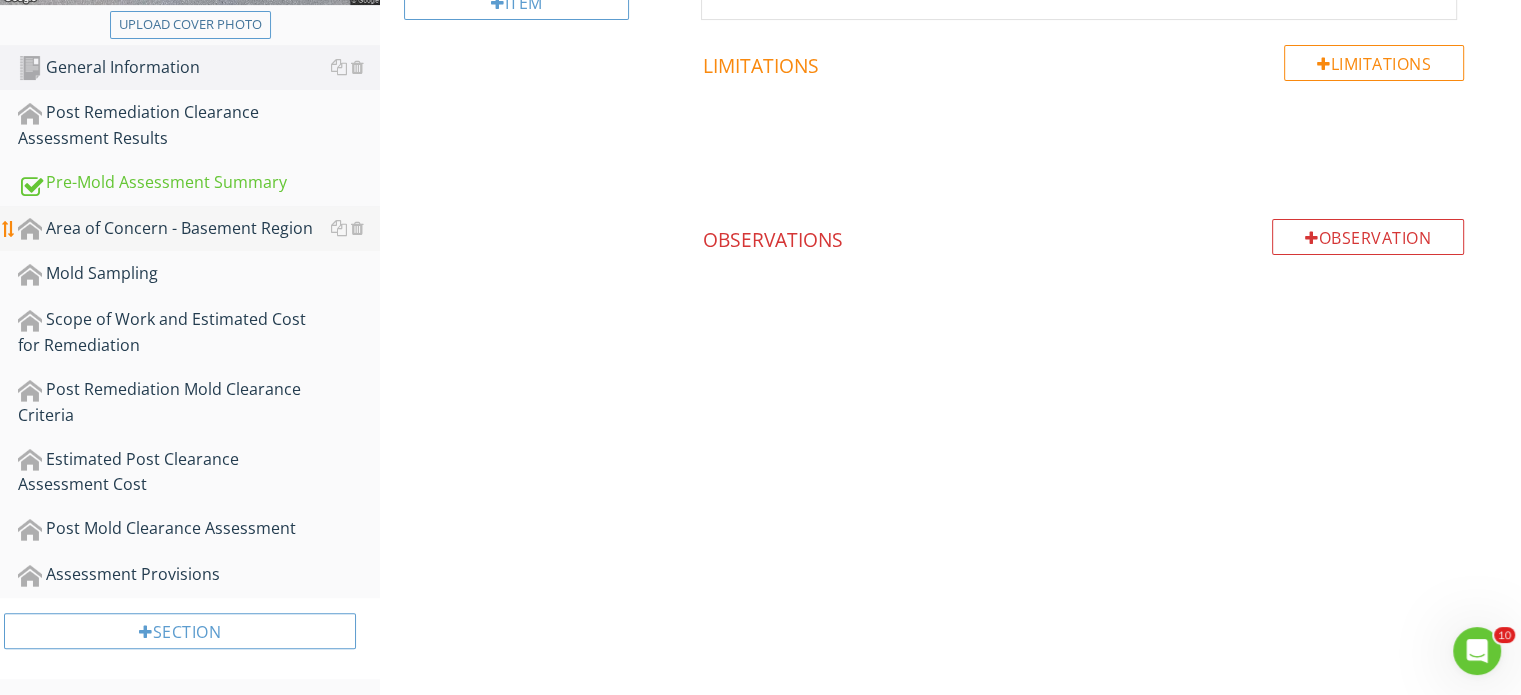 click on "Area of Concern - Basement Region" at bounding box center (199, 229) 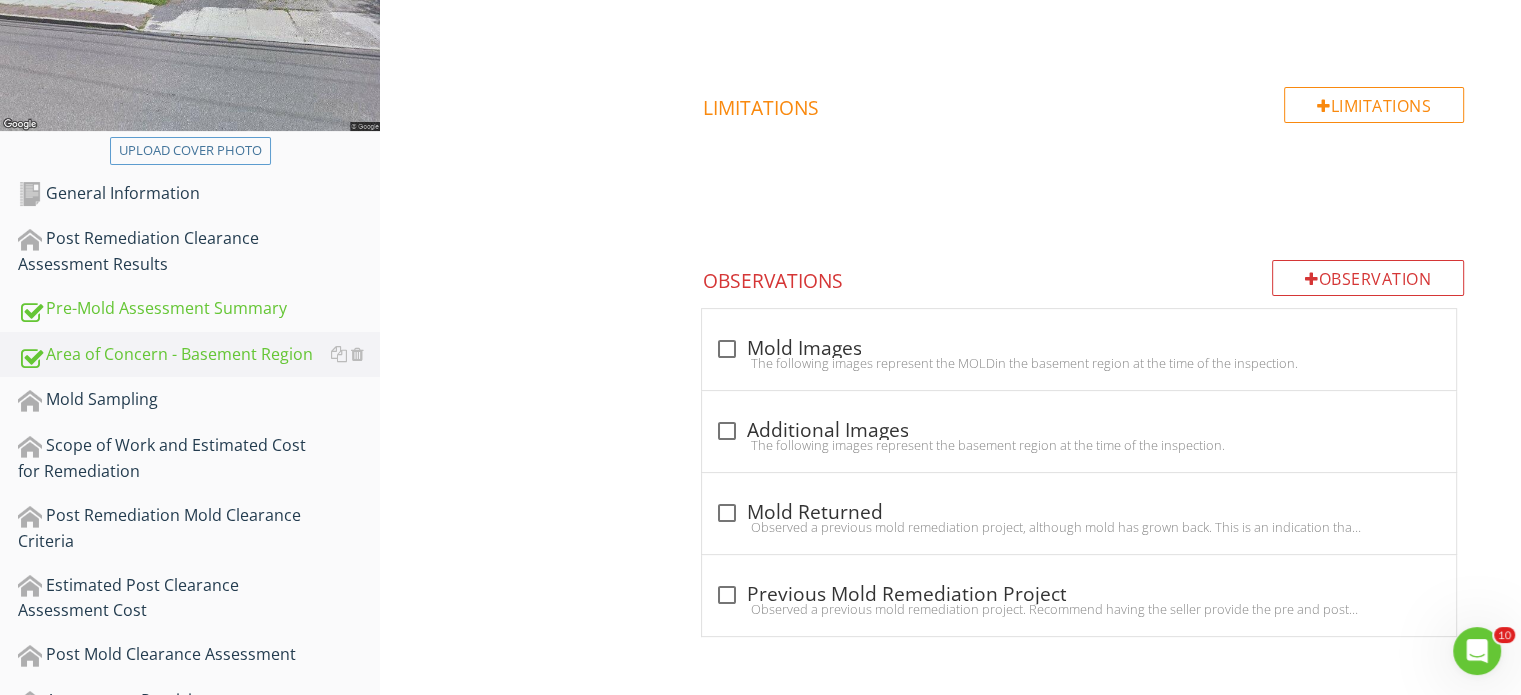 scroll, scrollTop: 476, scrollLeft: 0, axis: vertical 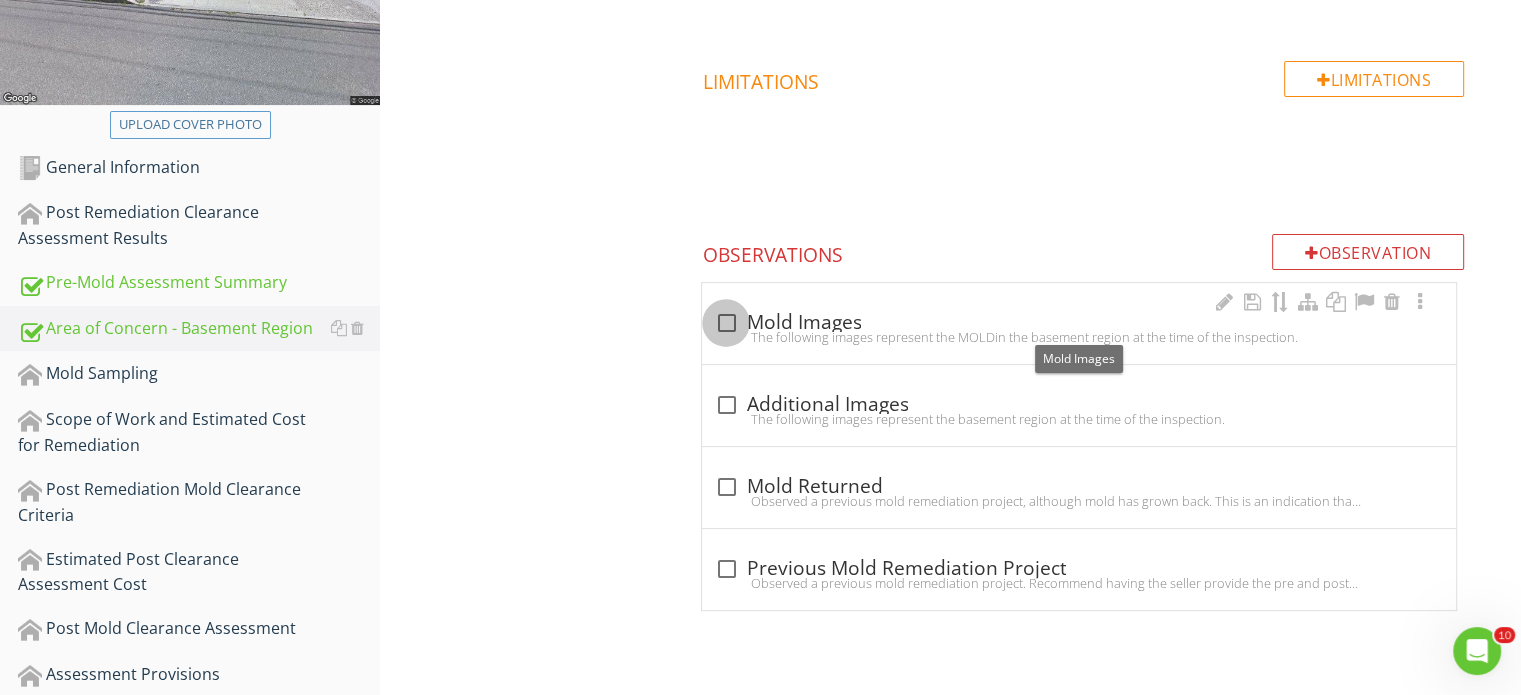 click at bounding box center (726, 323) 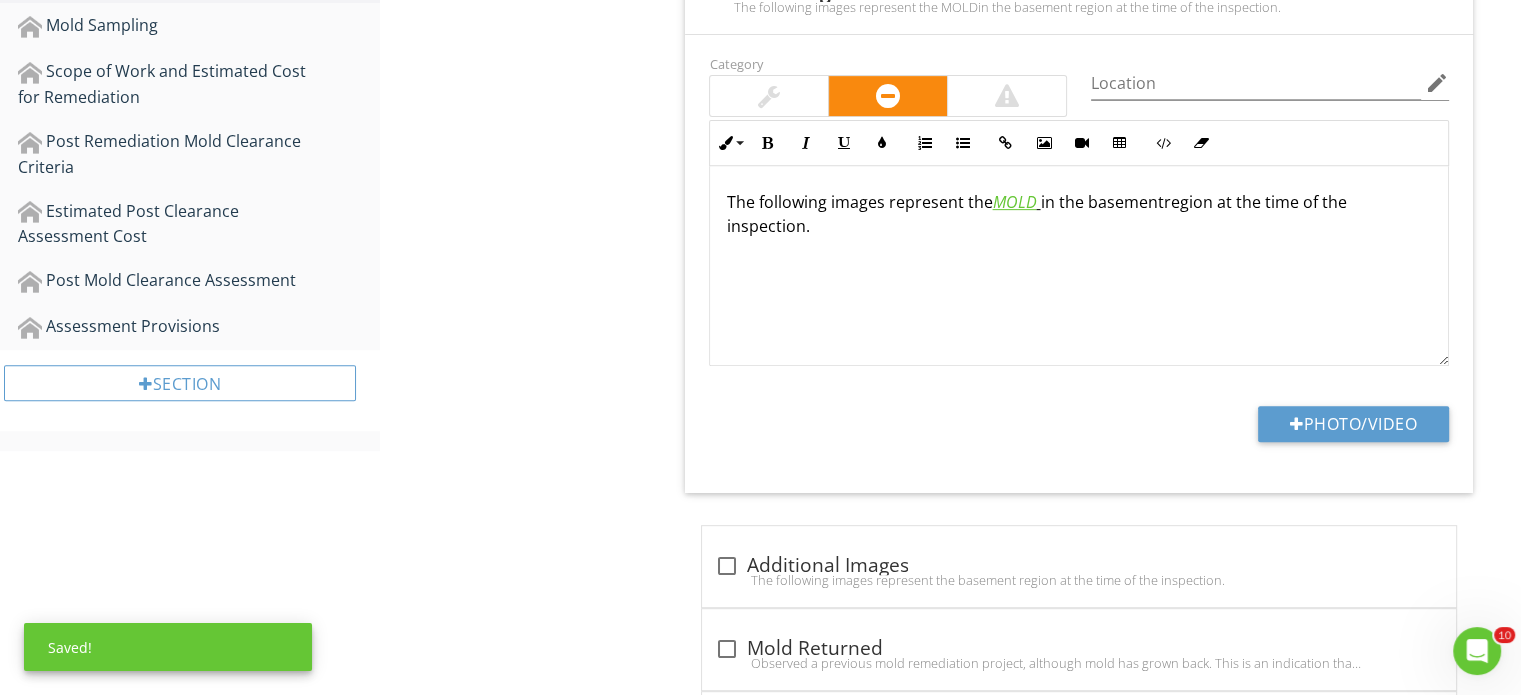 scroll, scrollTop: 876, scrollLeft: 0, axis: vertical 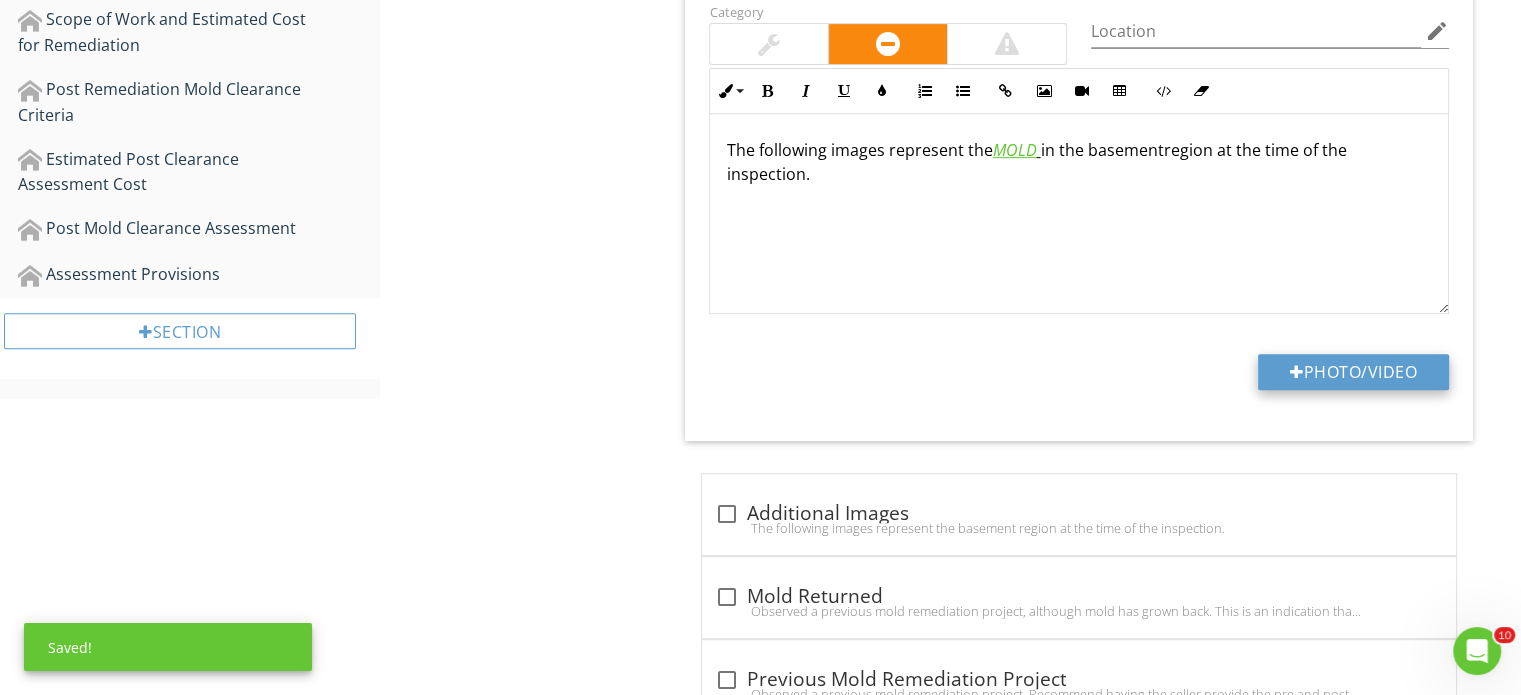click at bounding box center (1297, 372) 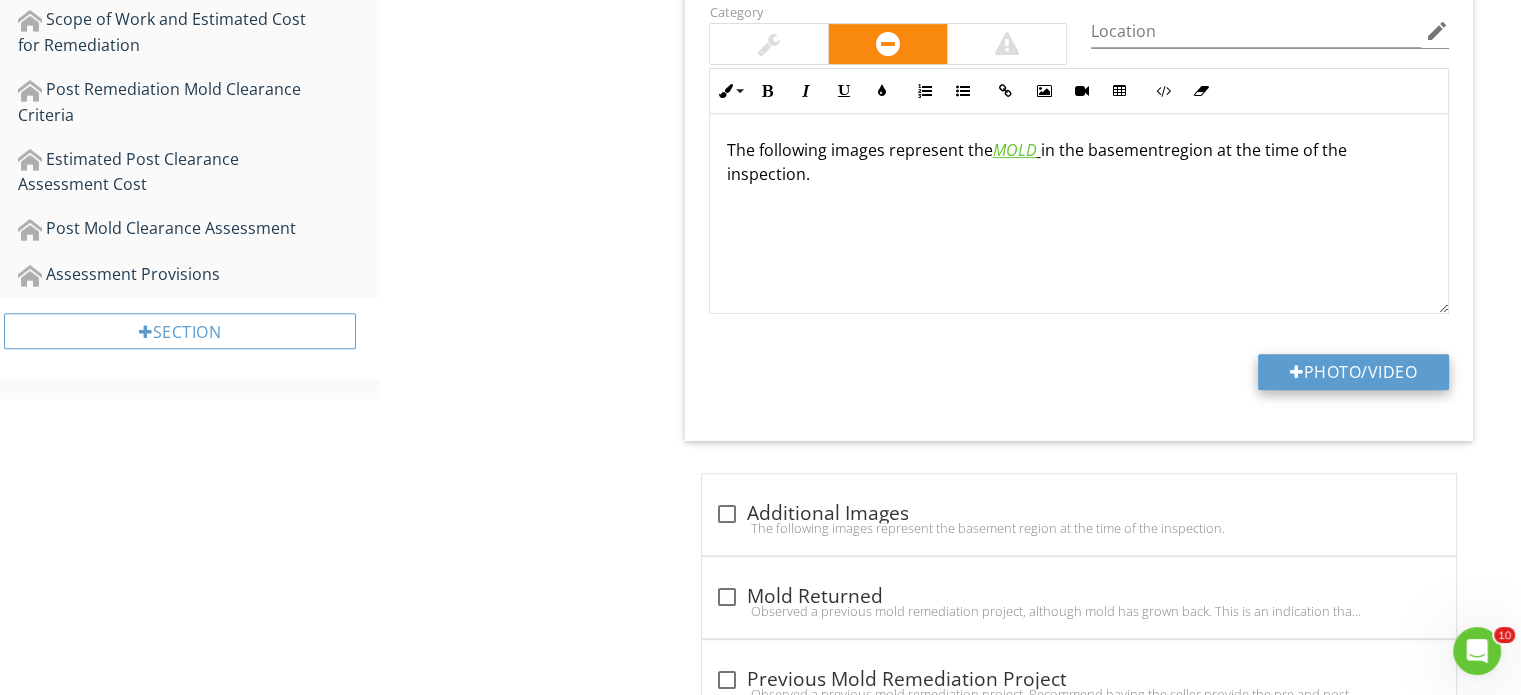 type on "C:\fakepath\IMG_3247.JPG" 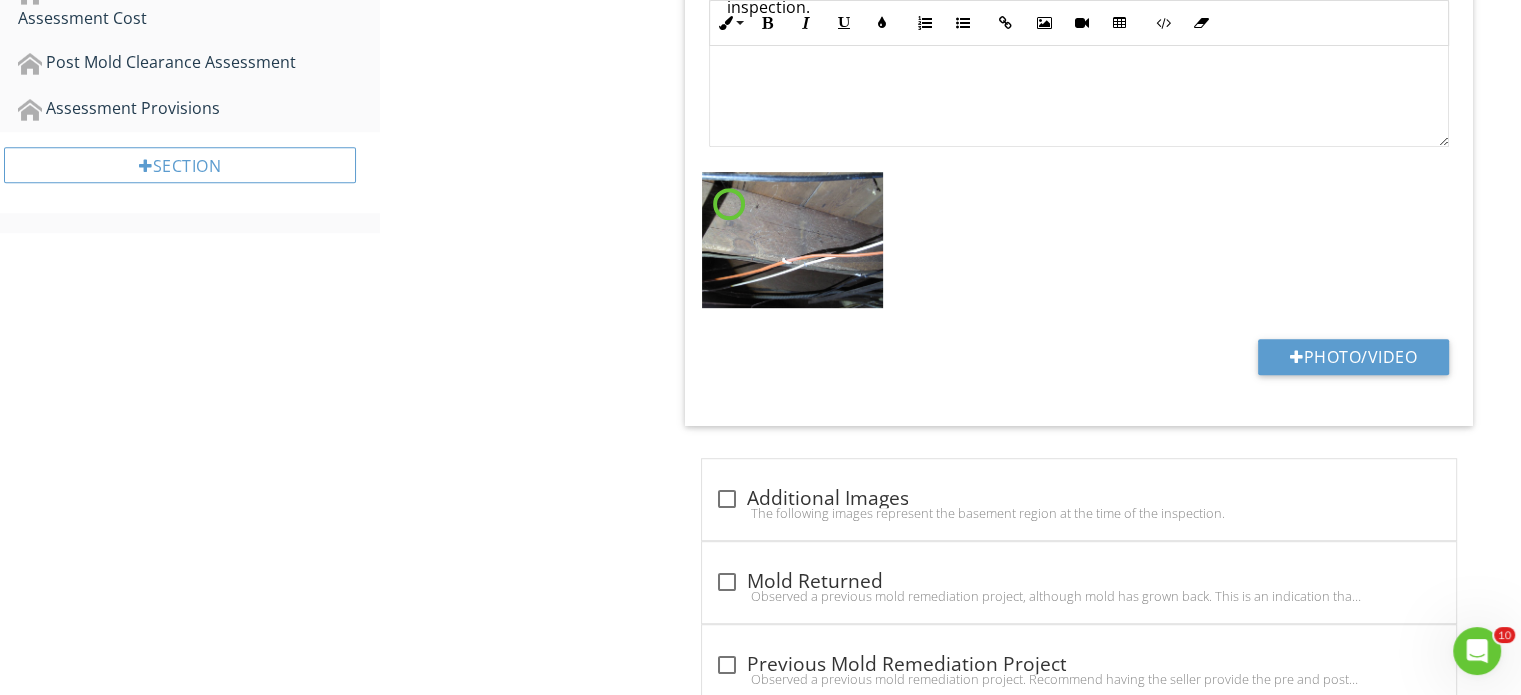 scroll, scrollTop: 1101, scrollLeft: 0, axis: vertical 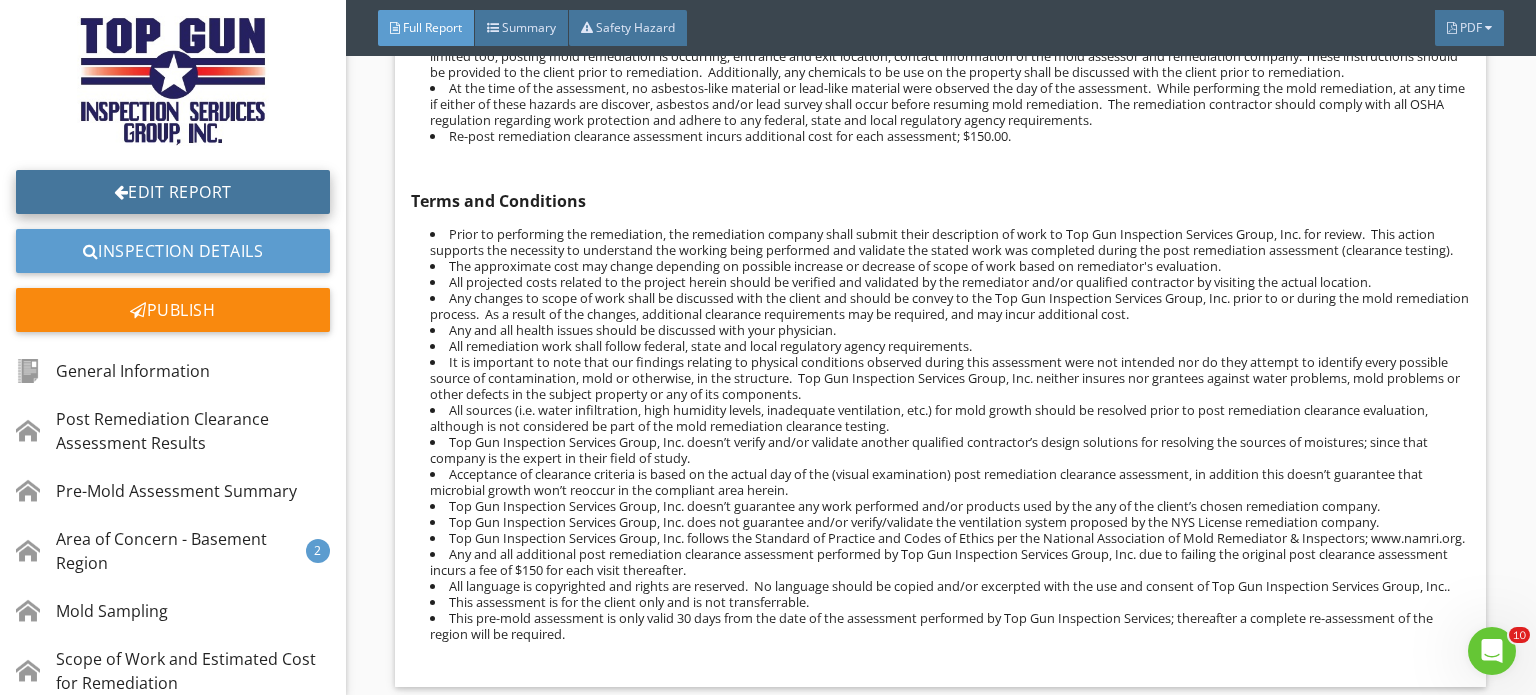 click on "Edit Report" at bounding box center [173, 192] 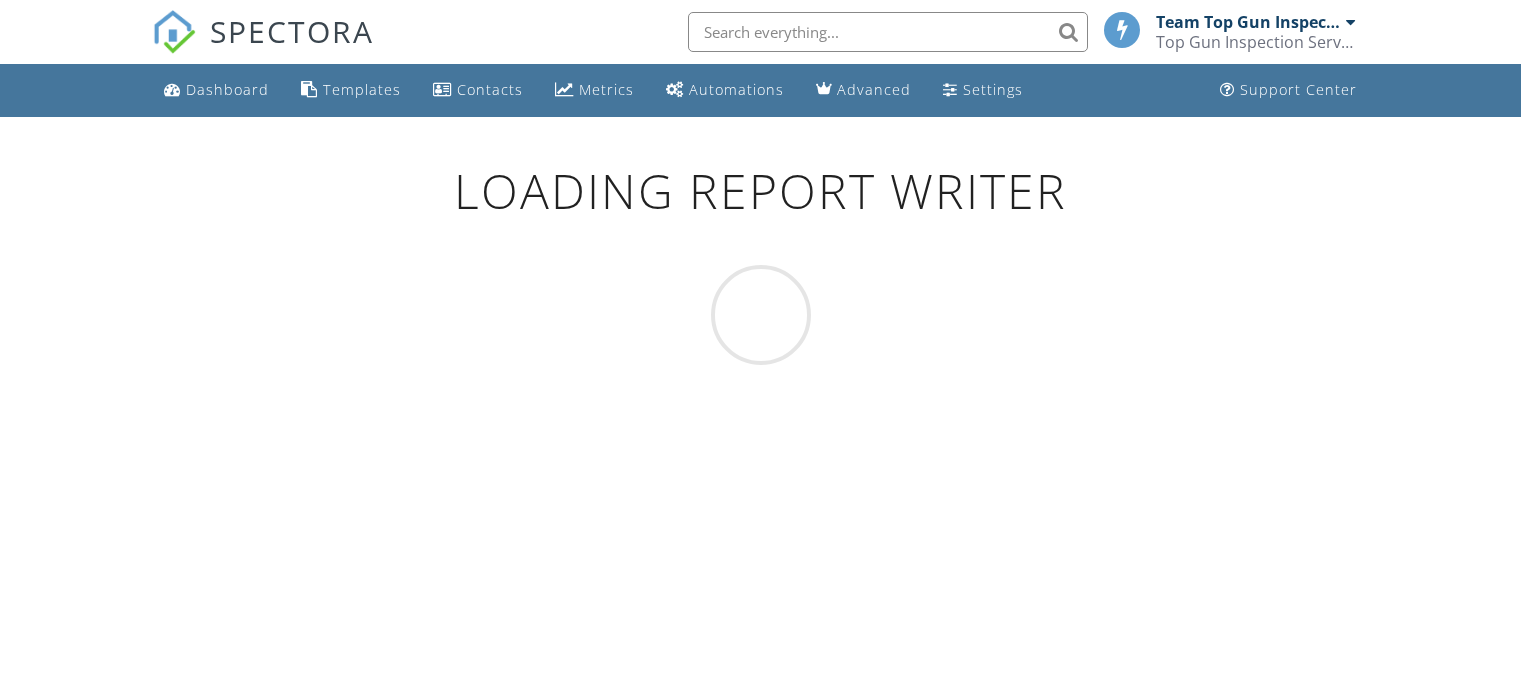 scroll, scrollTop: 0, scrollLeft: 0, axis: both 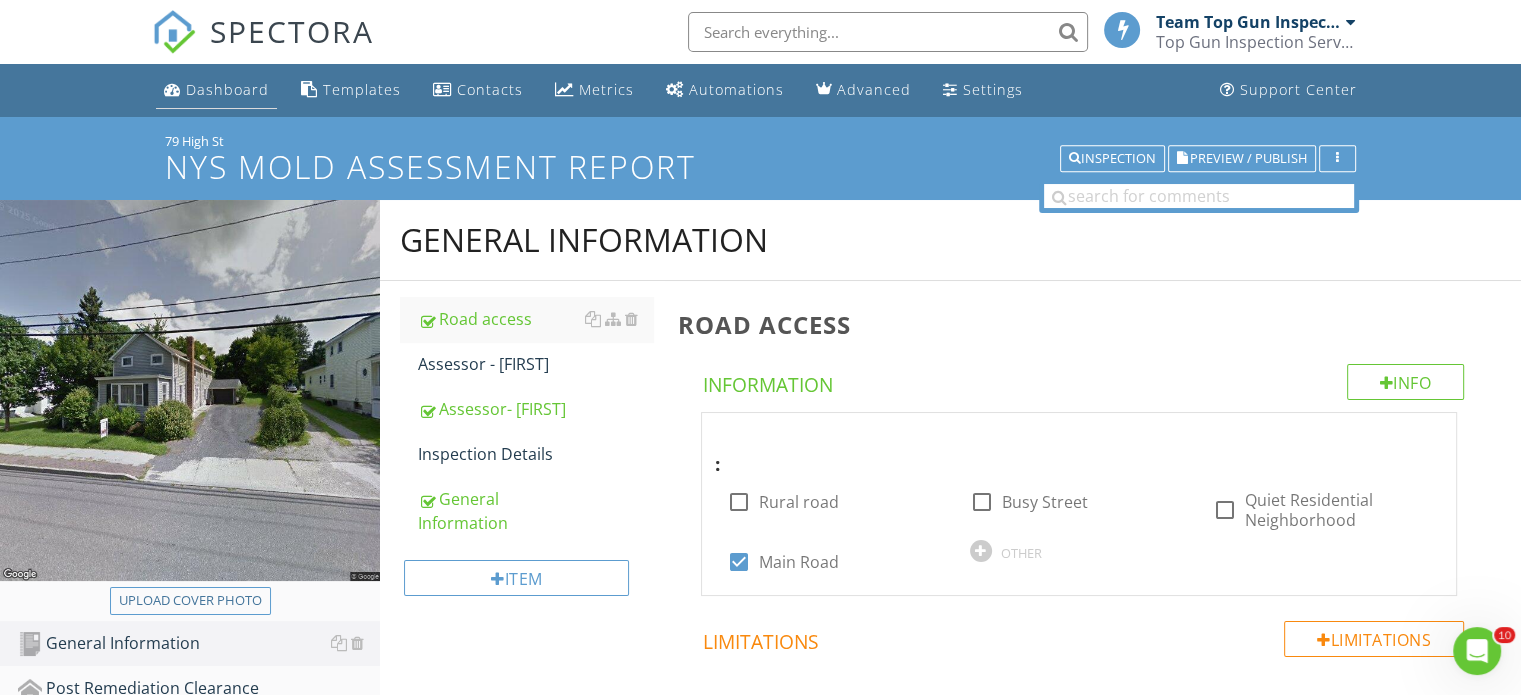 click on "Dashboard" at bounding box center [227, 89] 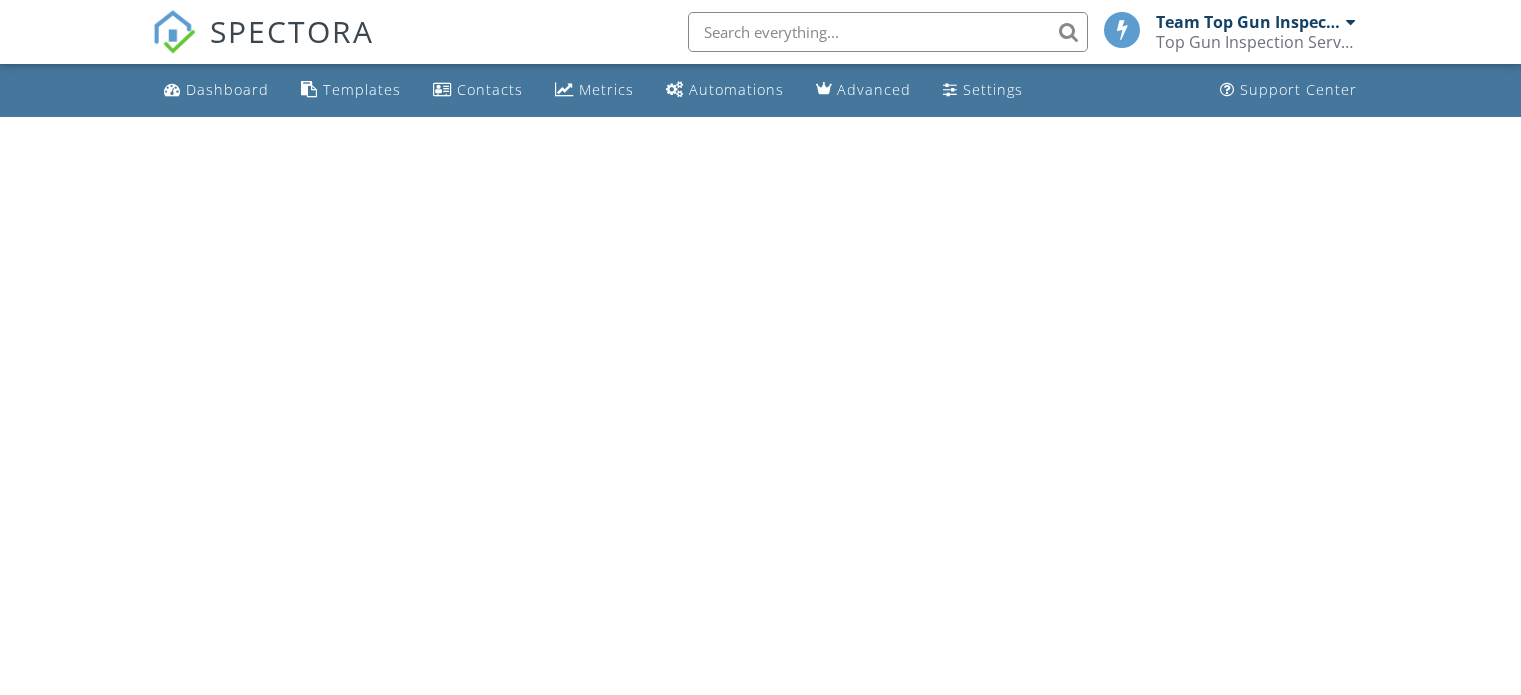 scroll, scrollTop: 0, scrollLeft: 0, axis: both 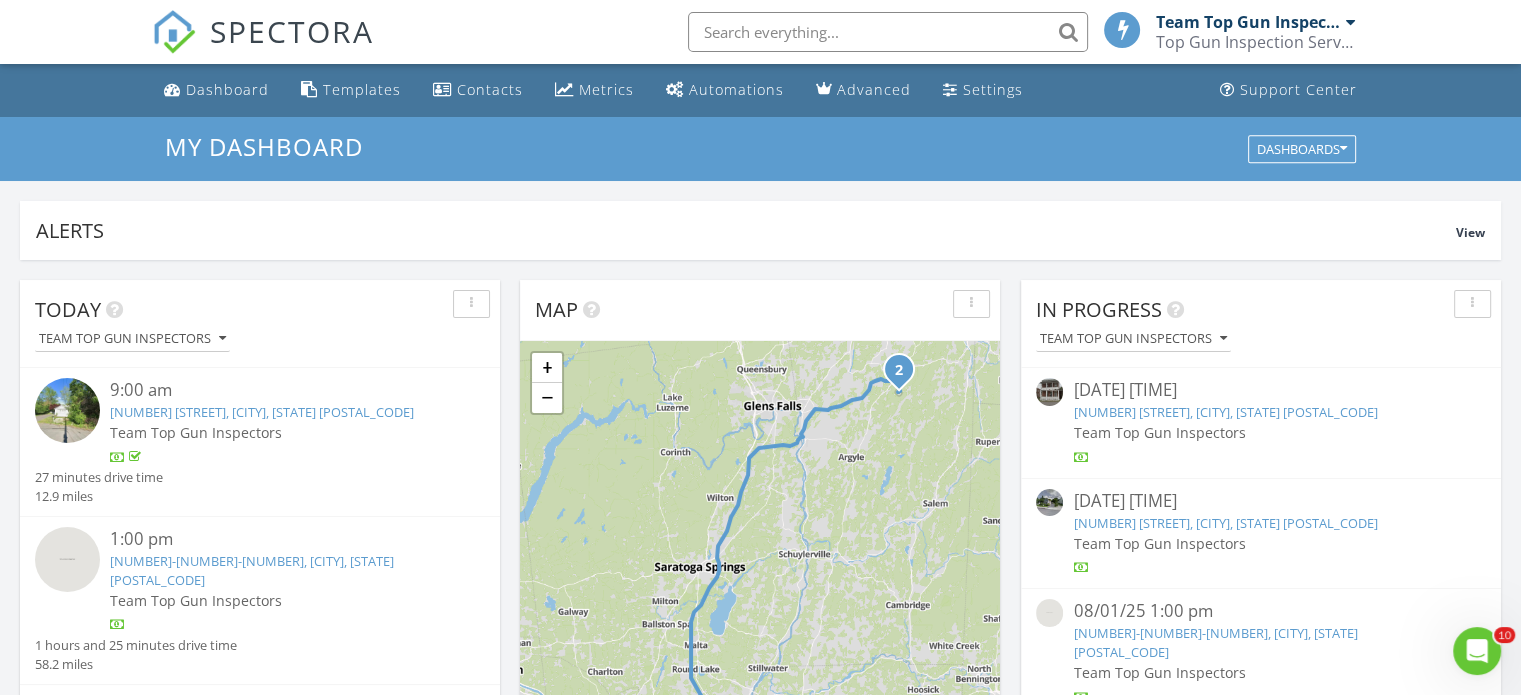 click on "[NUMBER] [STREET], [CITY], [STATE] [POSTAL_CODE]" at bounding box center (1225, 523) 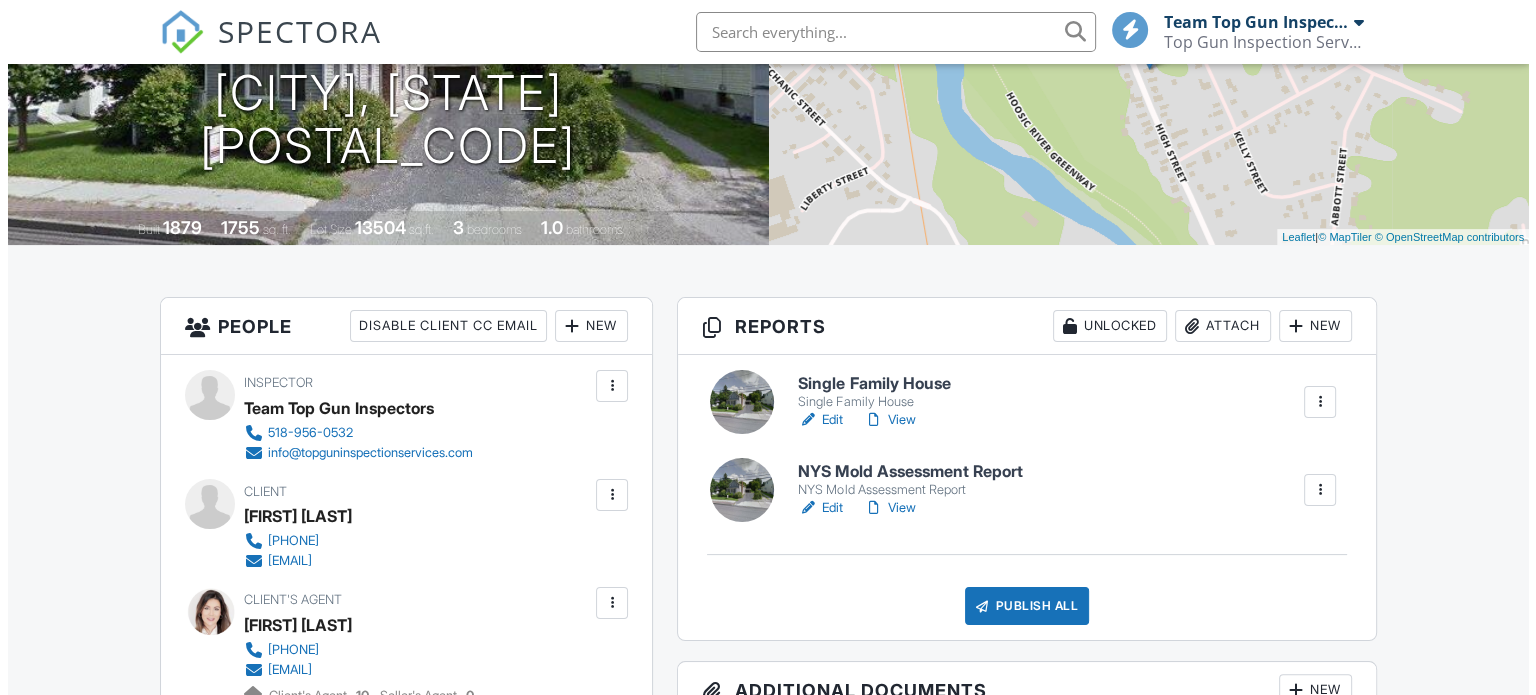 scroll, scrollTop: 400, scrollLeft: 0, axis: vertical 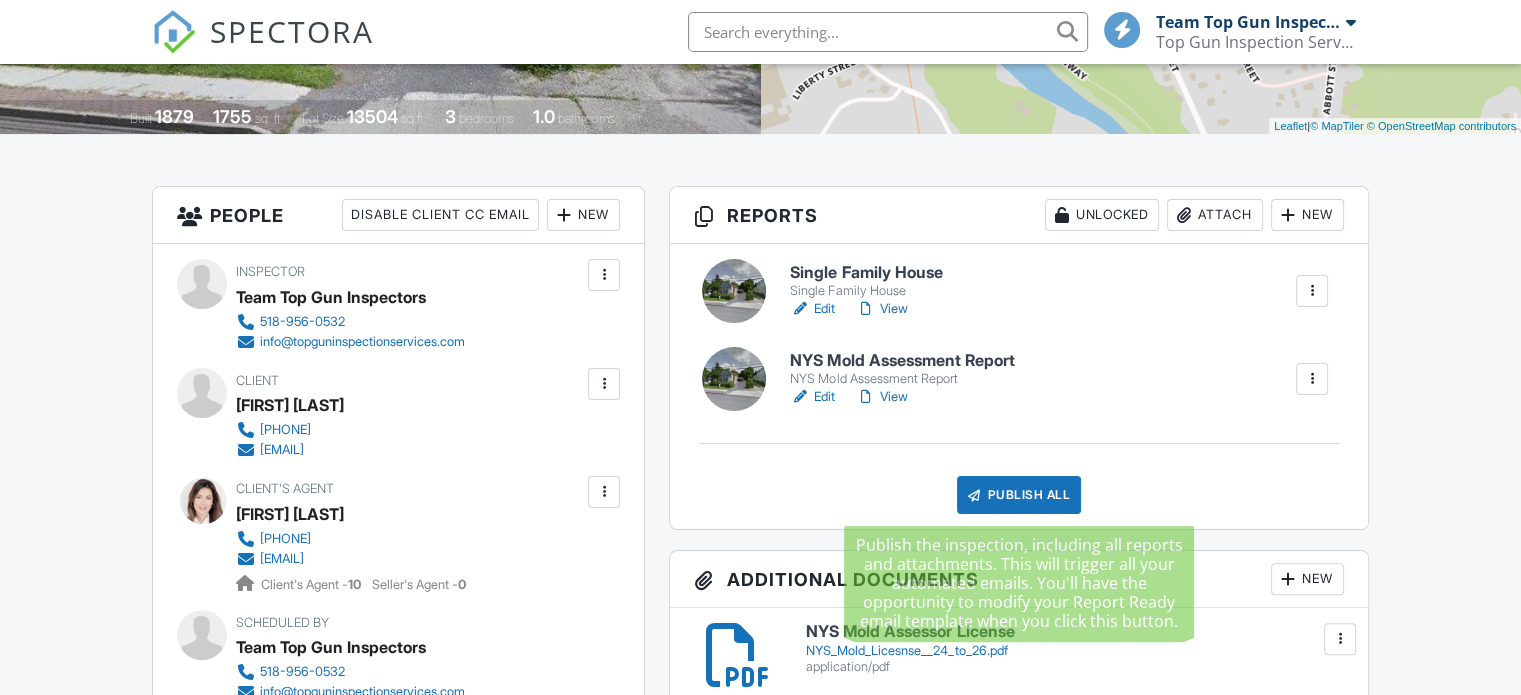 click on "Publish All" at bounding box center [1019, 495] 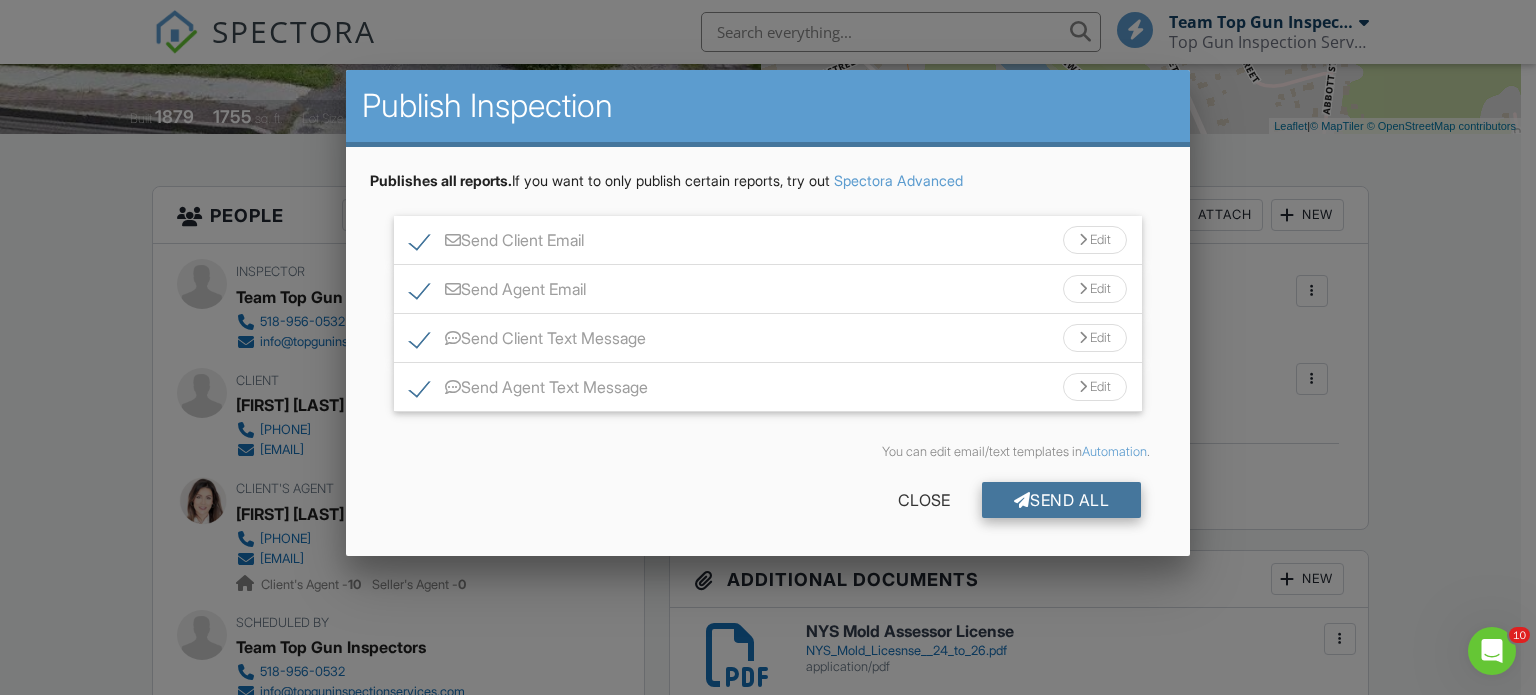 scroll, scrollTop: 0, scrollLeft: 0, axis: both 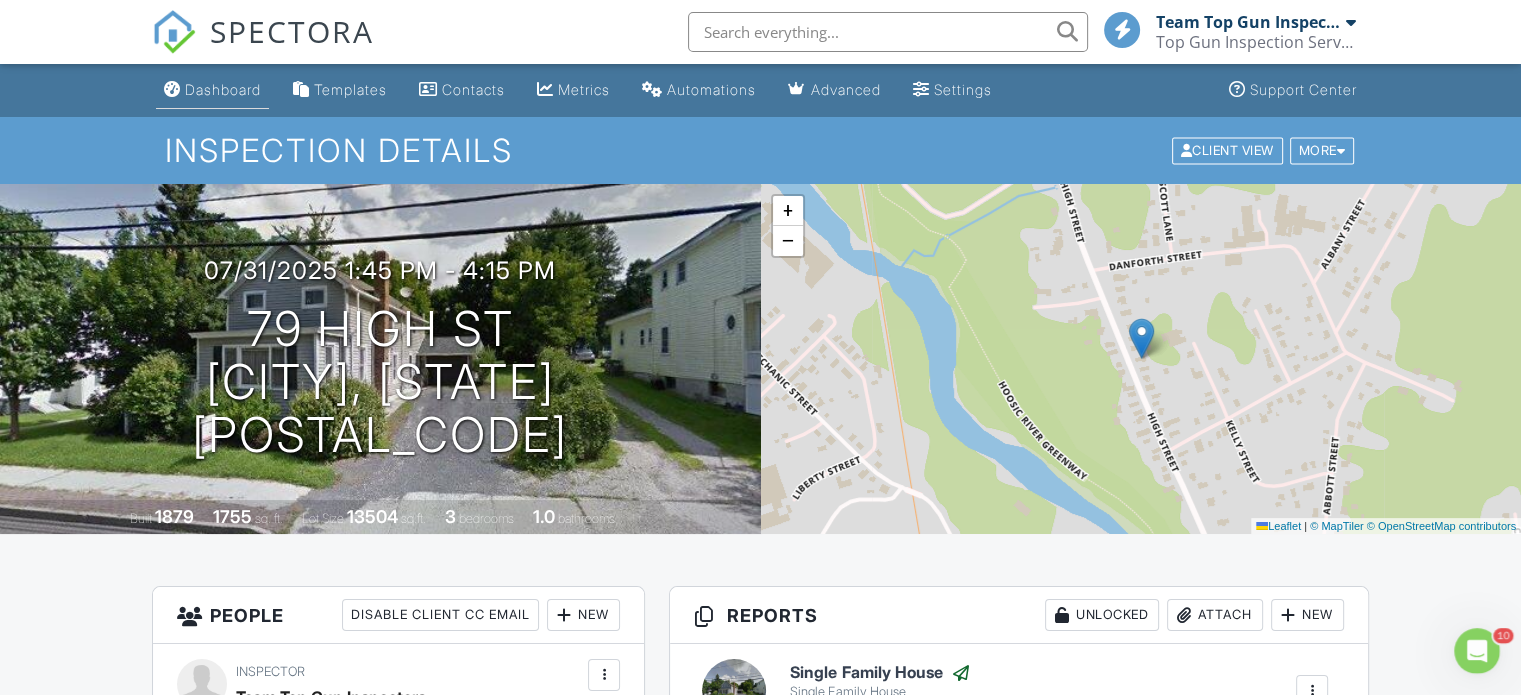 click on "Dashboard" at bounding box center (223, 89) 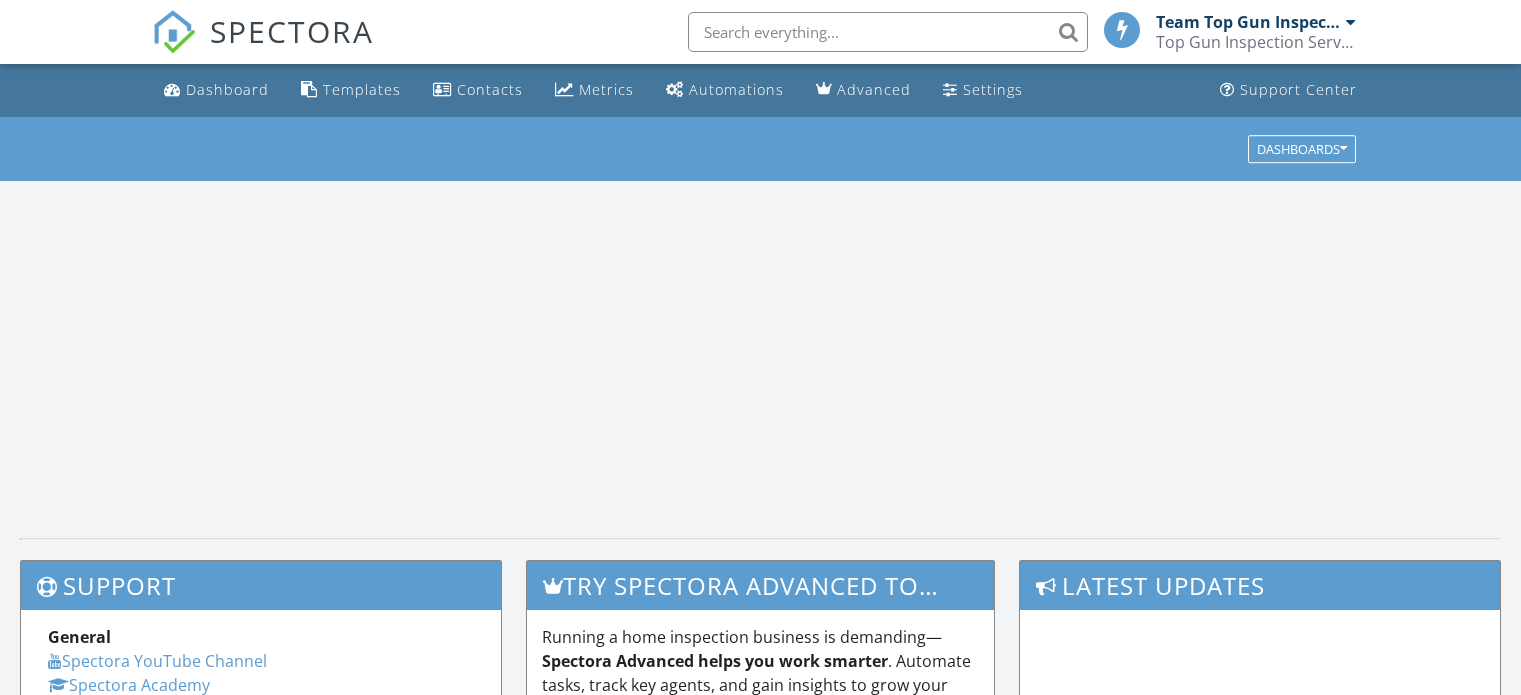 scroll, scrollTop: 0, scrollLeft: 0, axis: both 